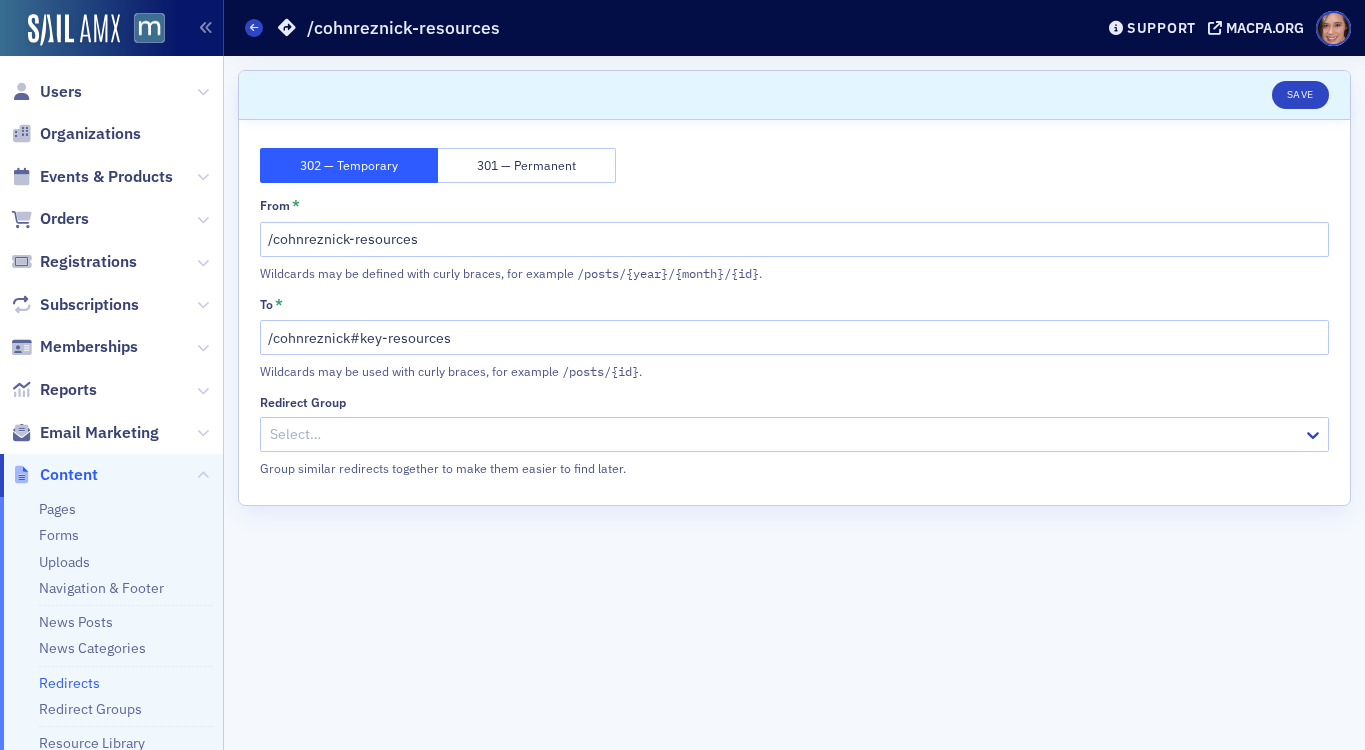 scroll, scrollTop: 0, scrollLeft: 0, axis: both 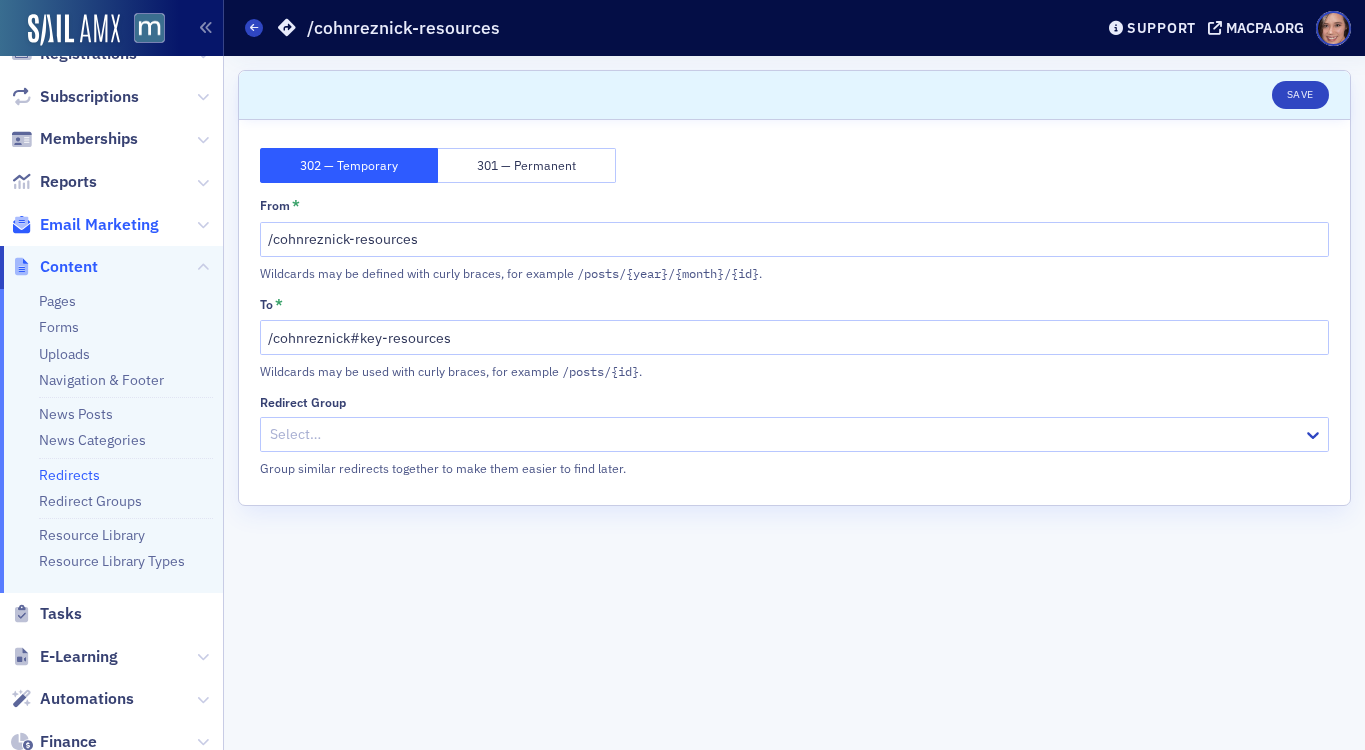 click on "Email Marketing" 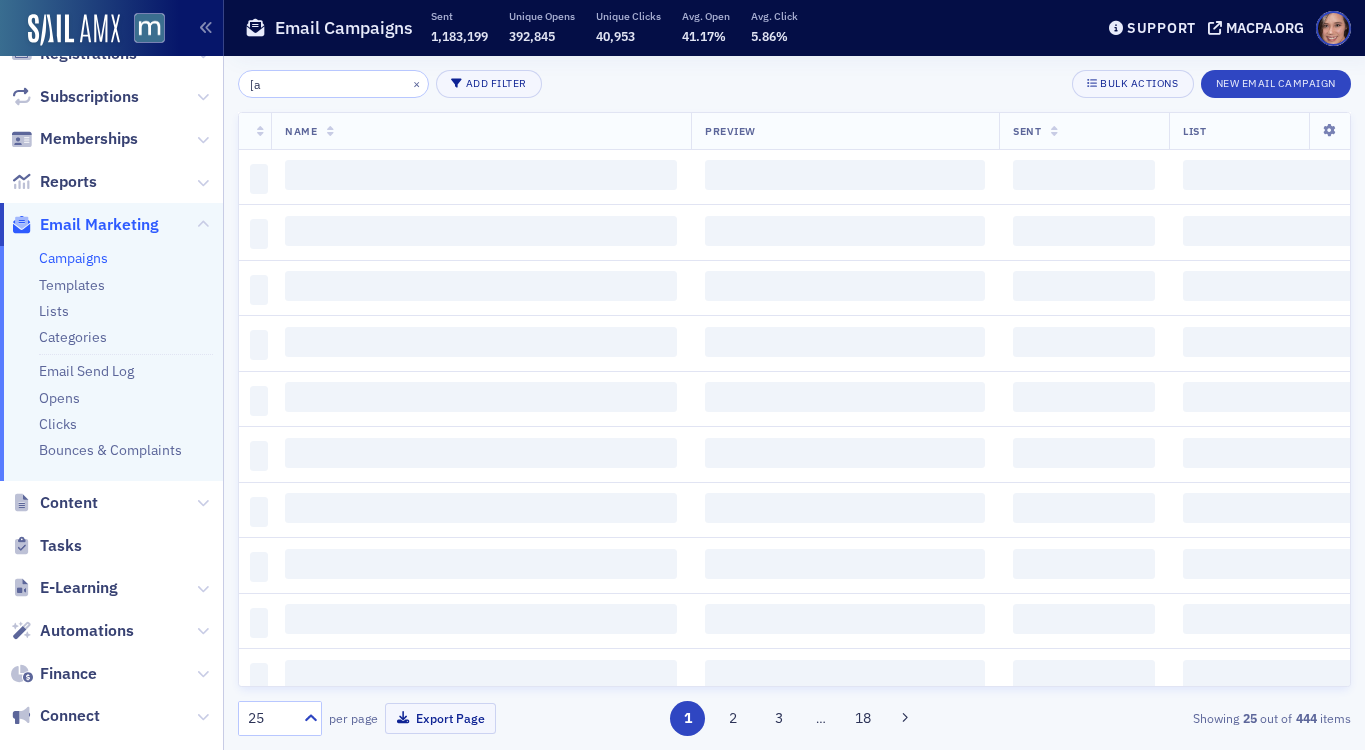 type on "[" 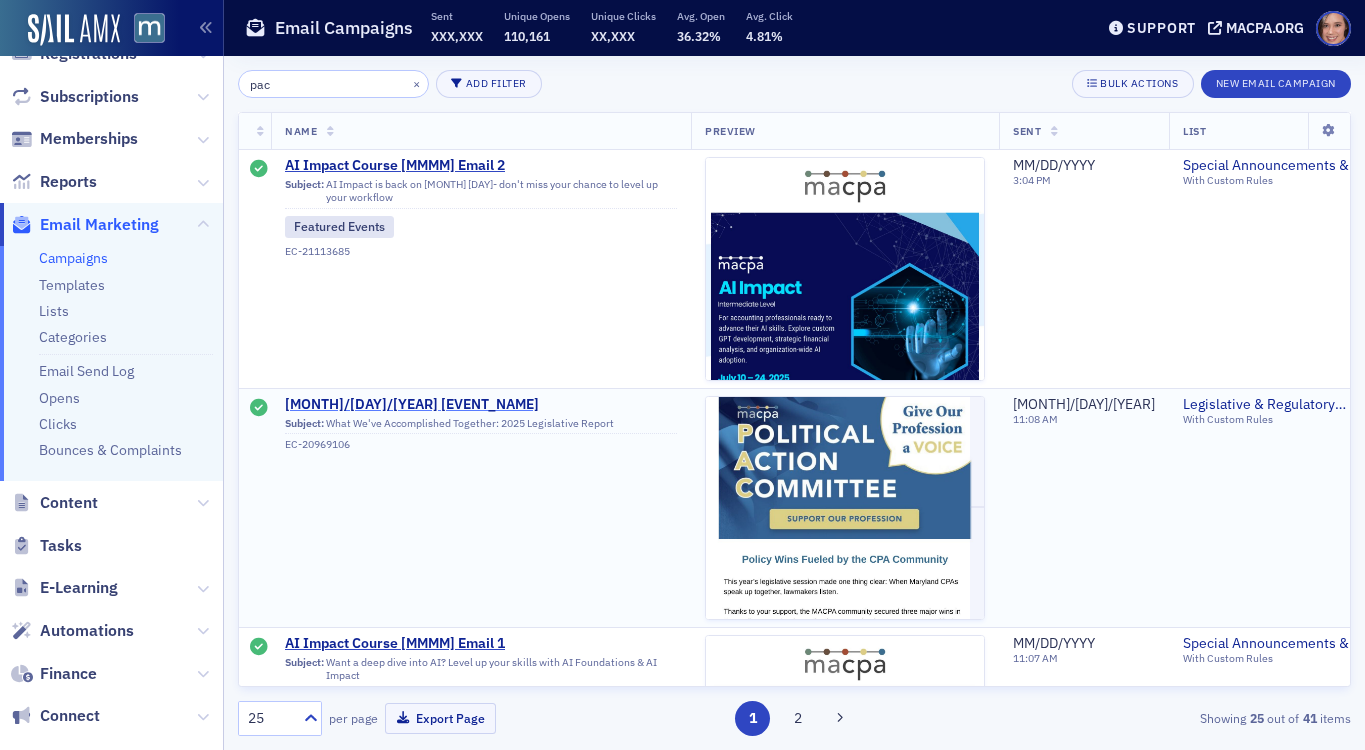 type on "pac" 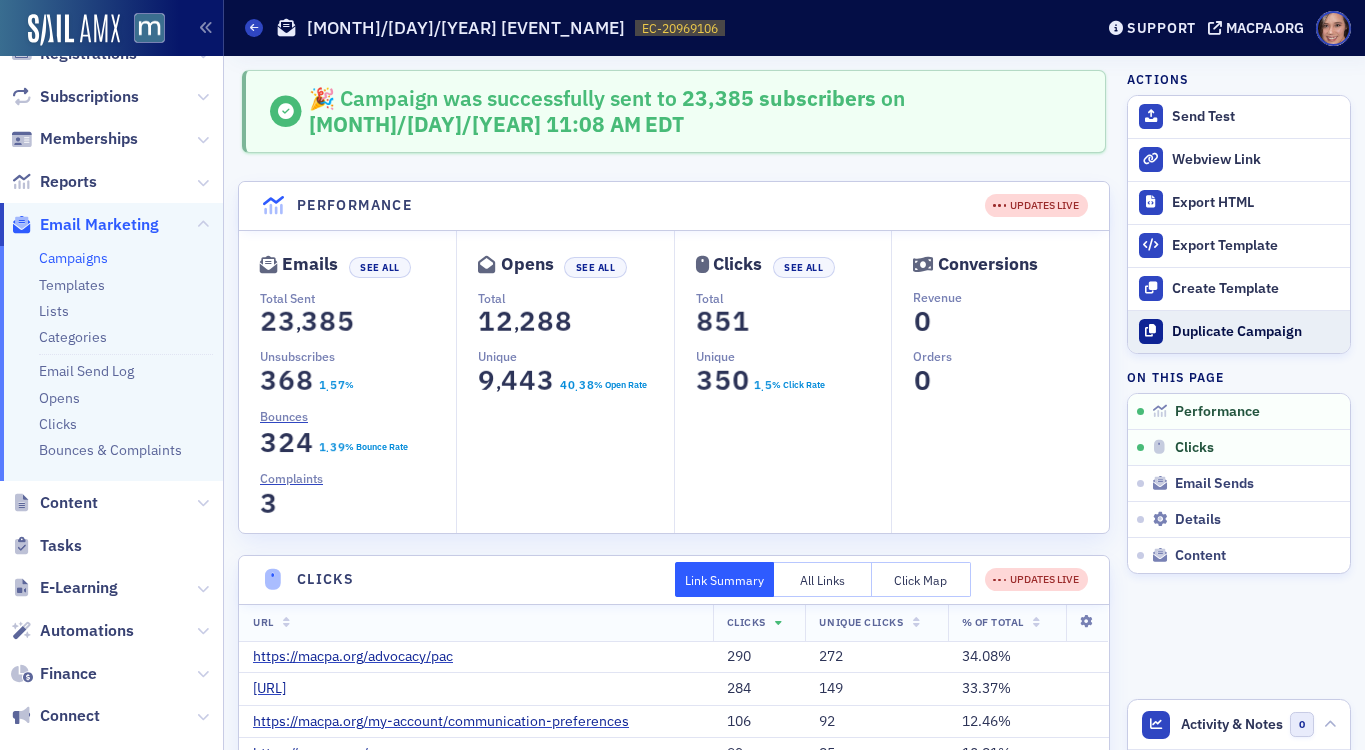 click on "Duplicate Campaign" 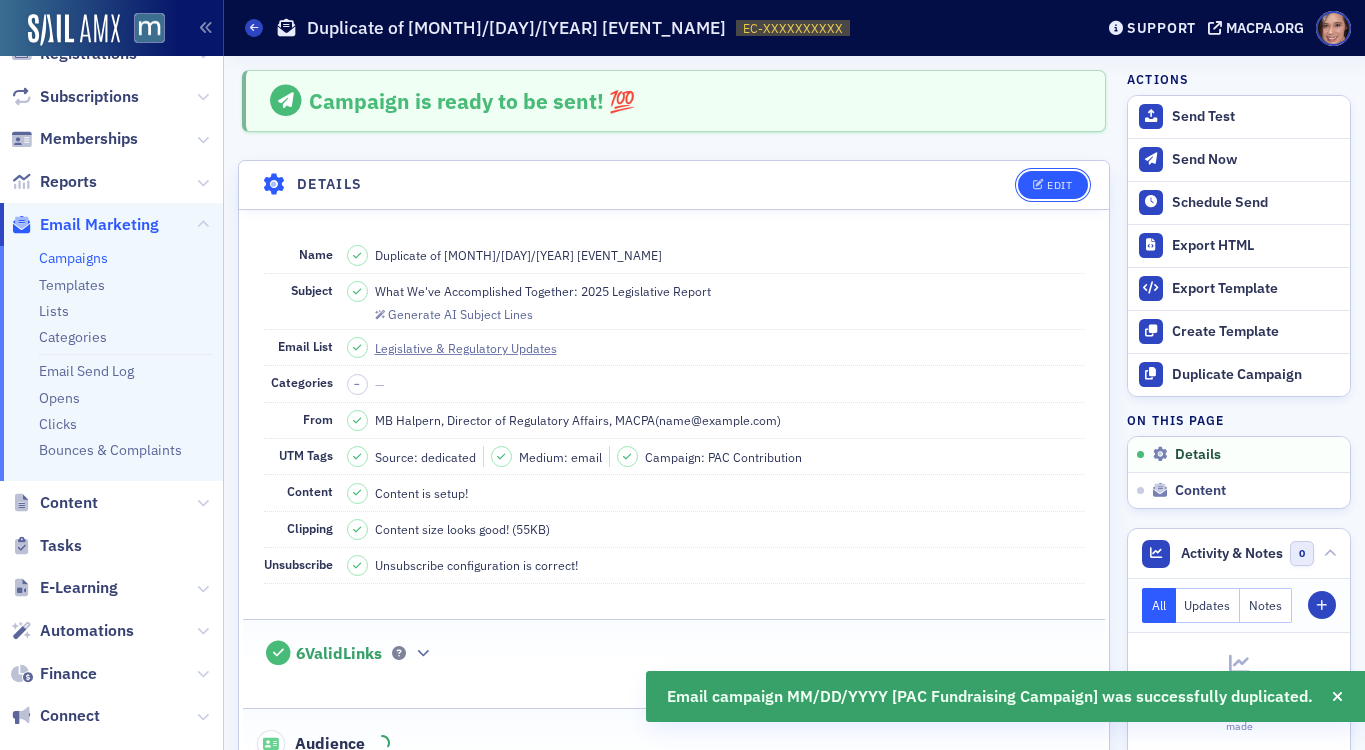click on "Edit" 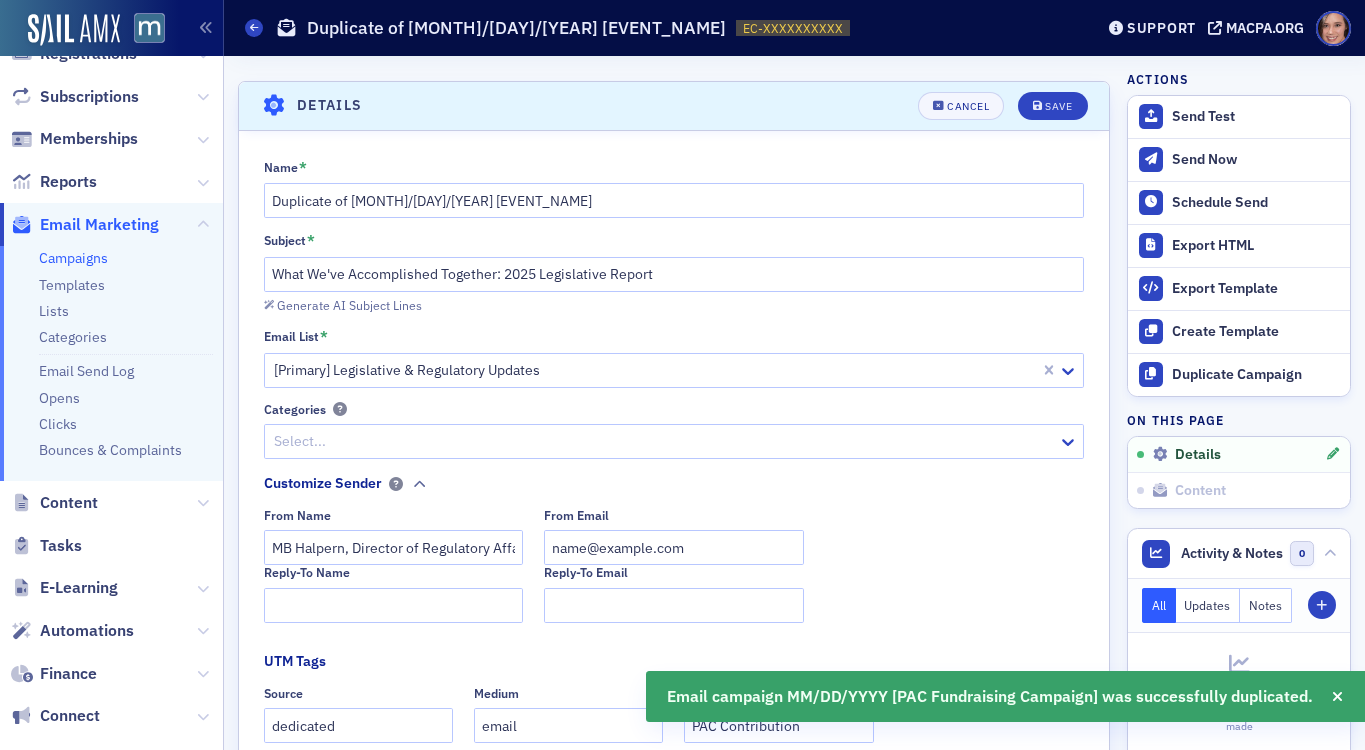 scroll, scrollTop: 93, scrollLeft: 0, axis: vertical 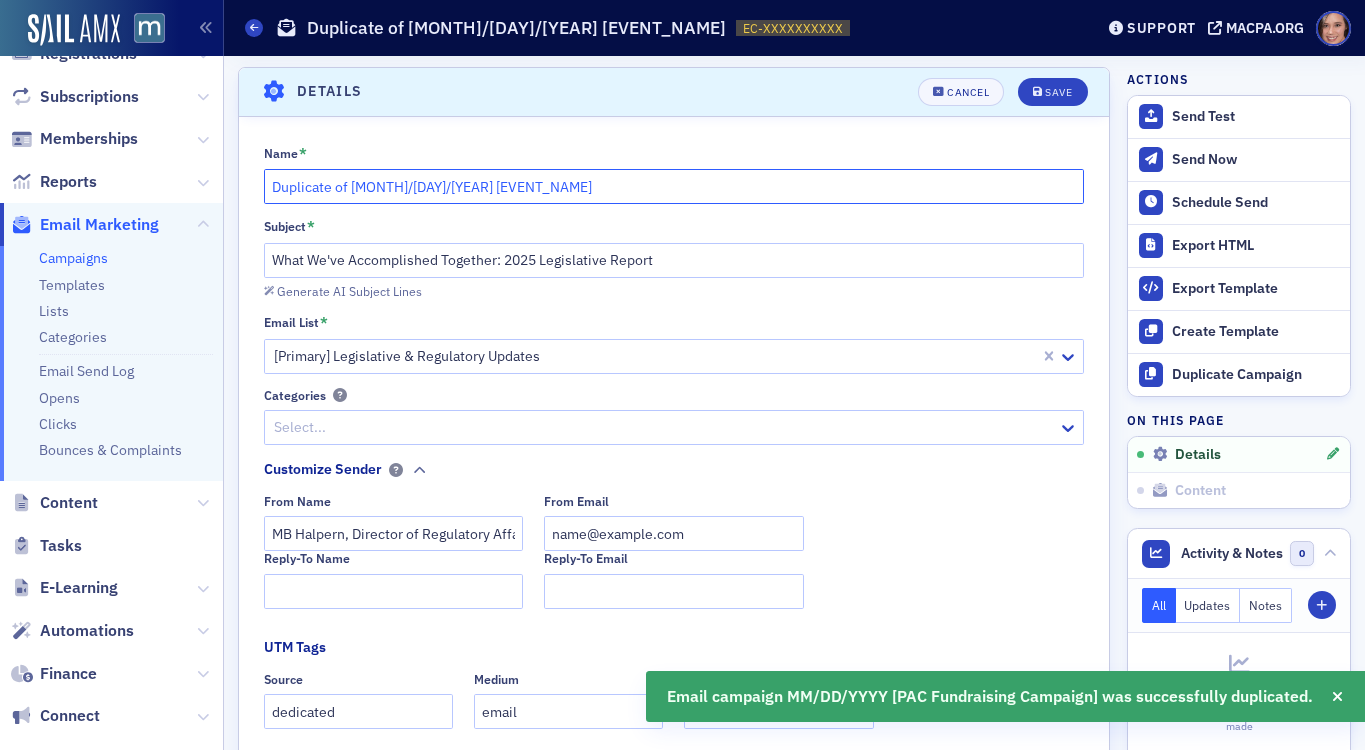 drag, startPoint x: 381, startPoint y: 187, endPoint x: 239, endPoint y: 187, distance: 142 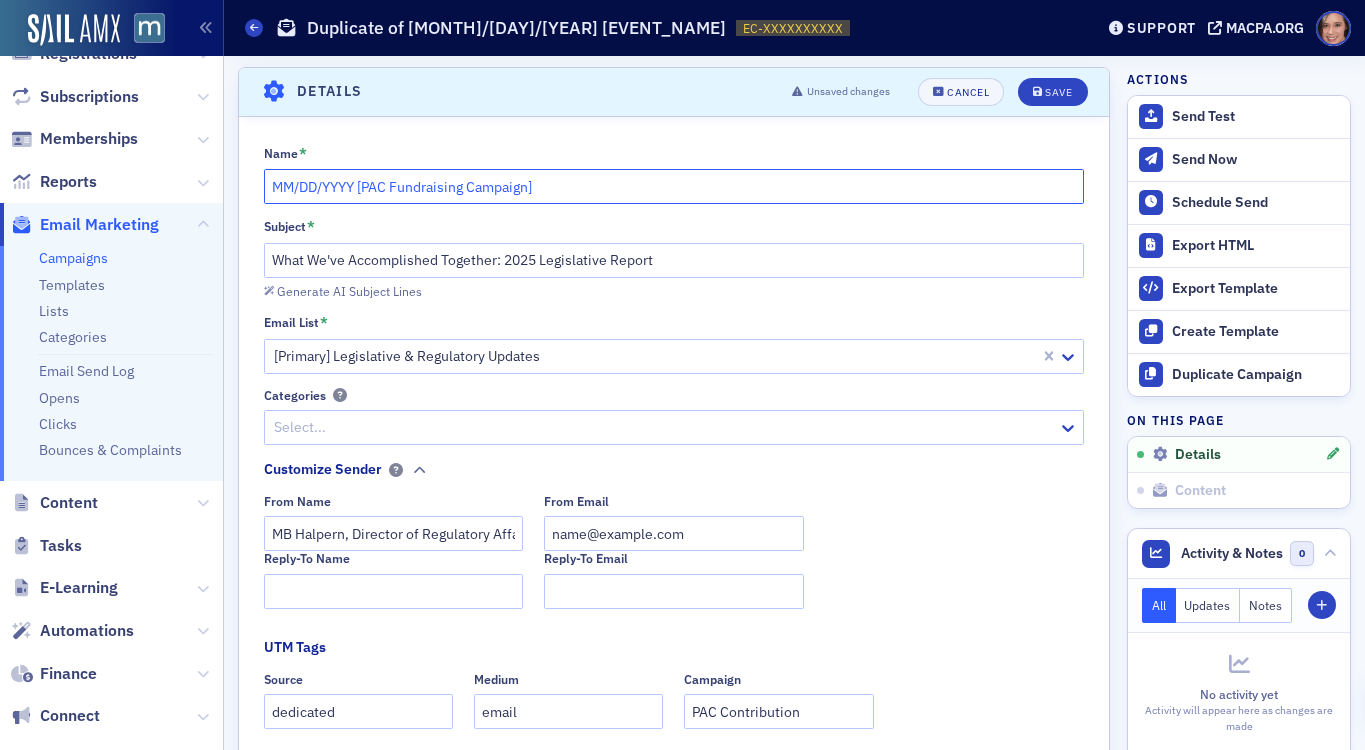 type on "MM/DD/YYYY [PAC Fundraising Campaign]" 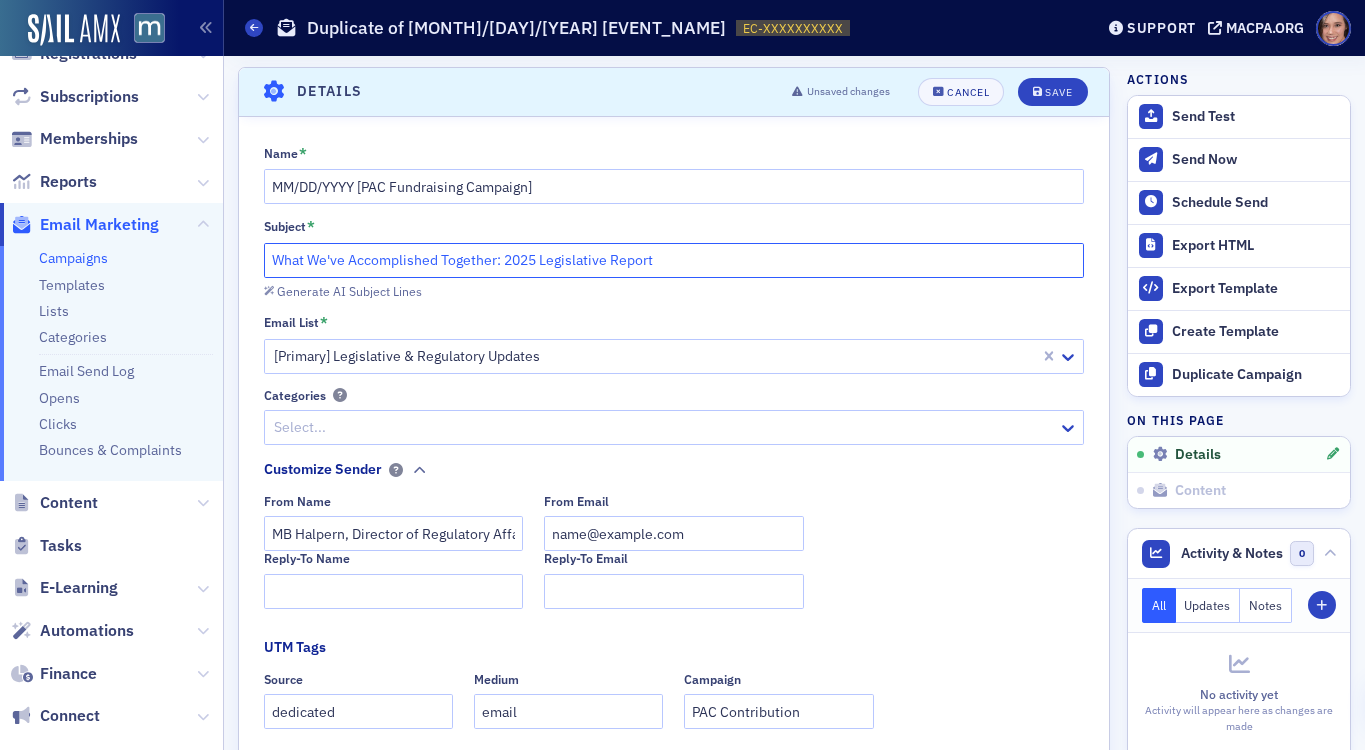 click on "What We've Accomplished Together: 2025 Legislative Report" 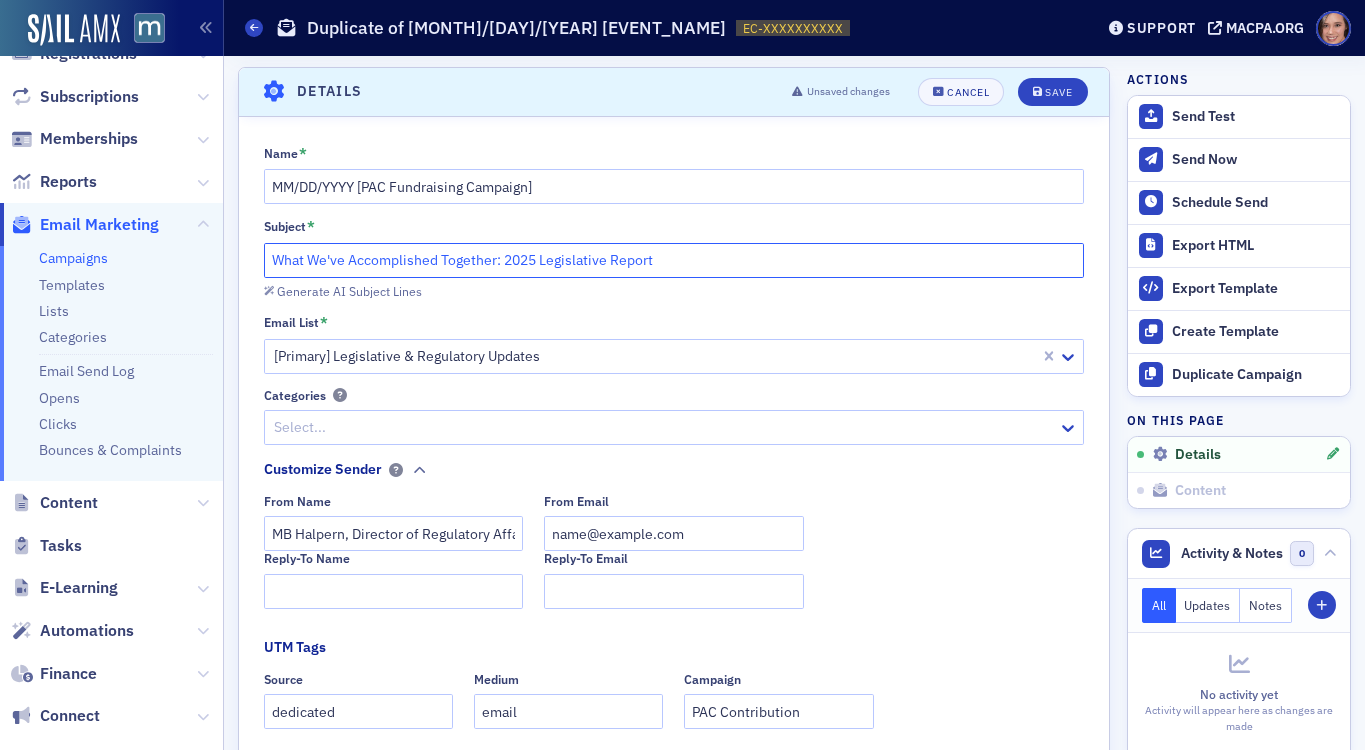 click on "What We've Accomplished Together: 2025 Legislative Report" 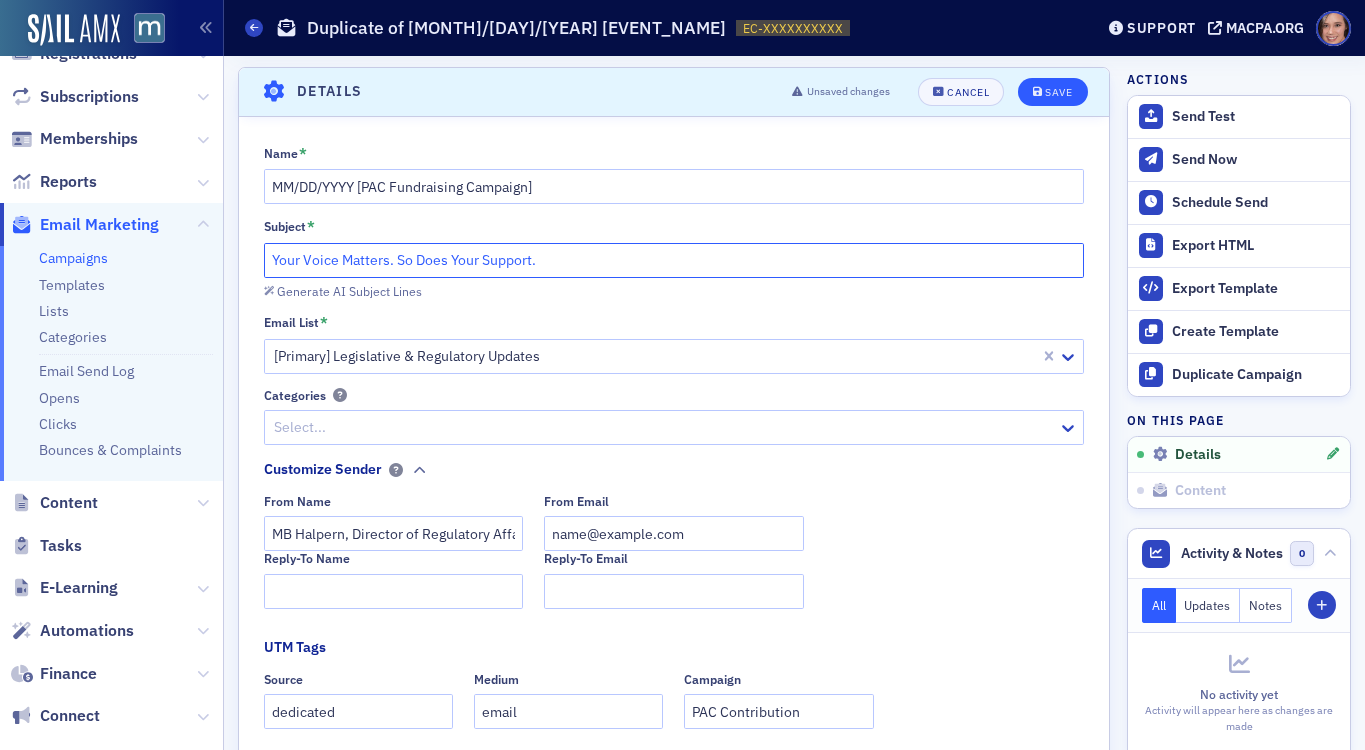 type on "Your Voice Matters. So Does Your Support." 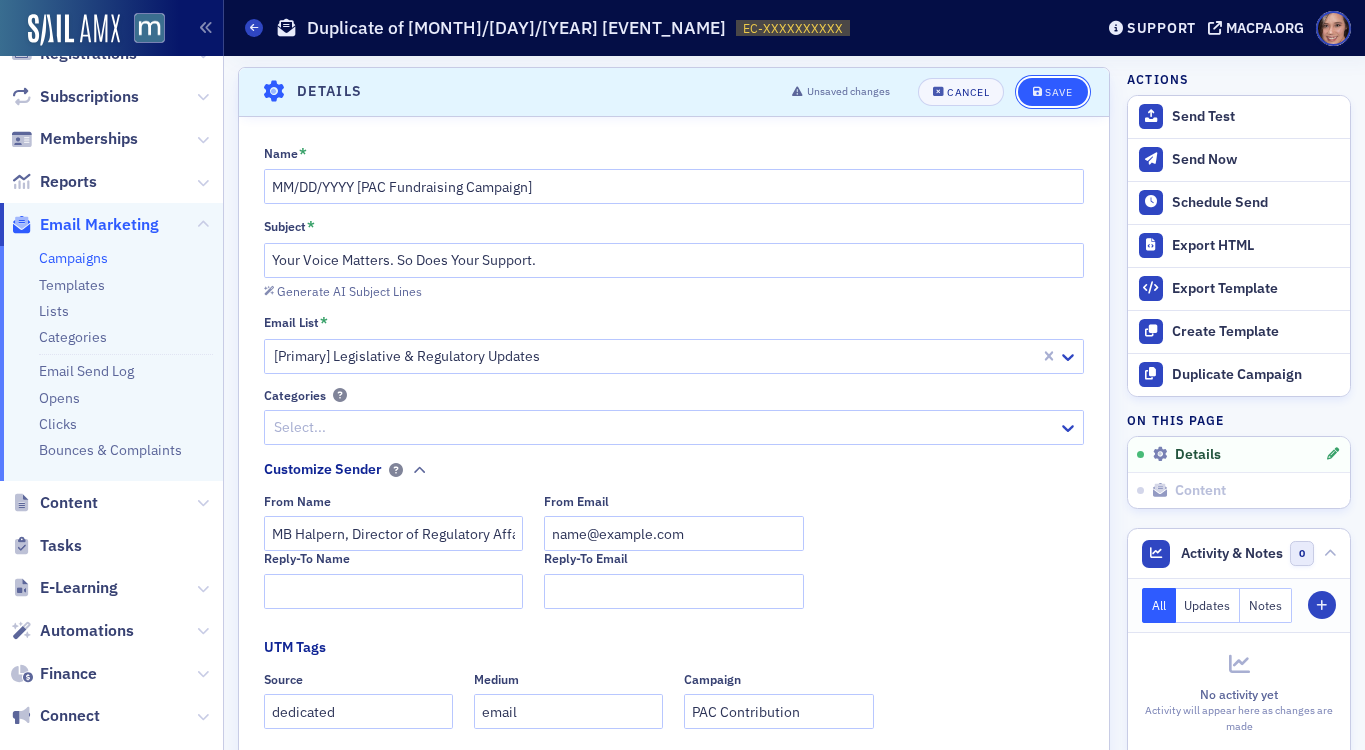 click on "Save" 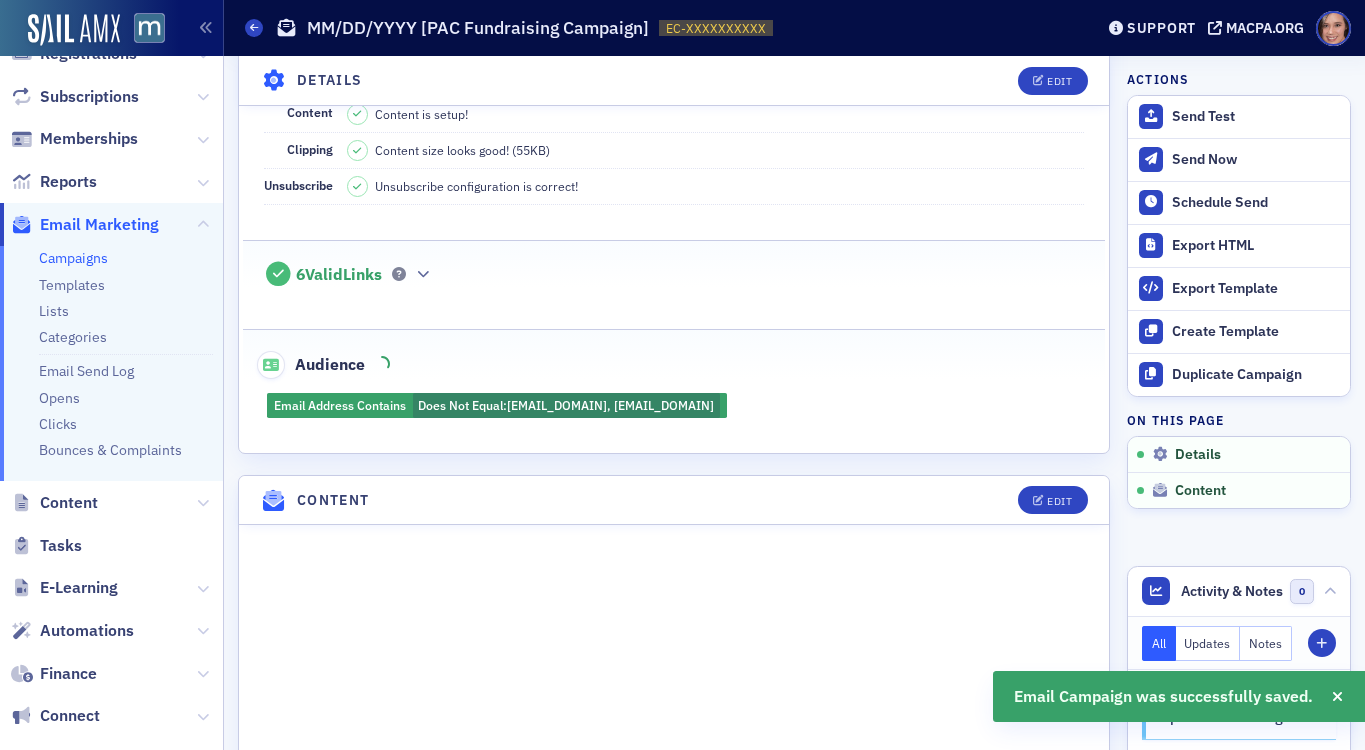 scroll, scrollTop: 409, scrollLeft: 0, axis: vertical 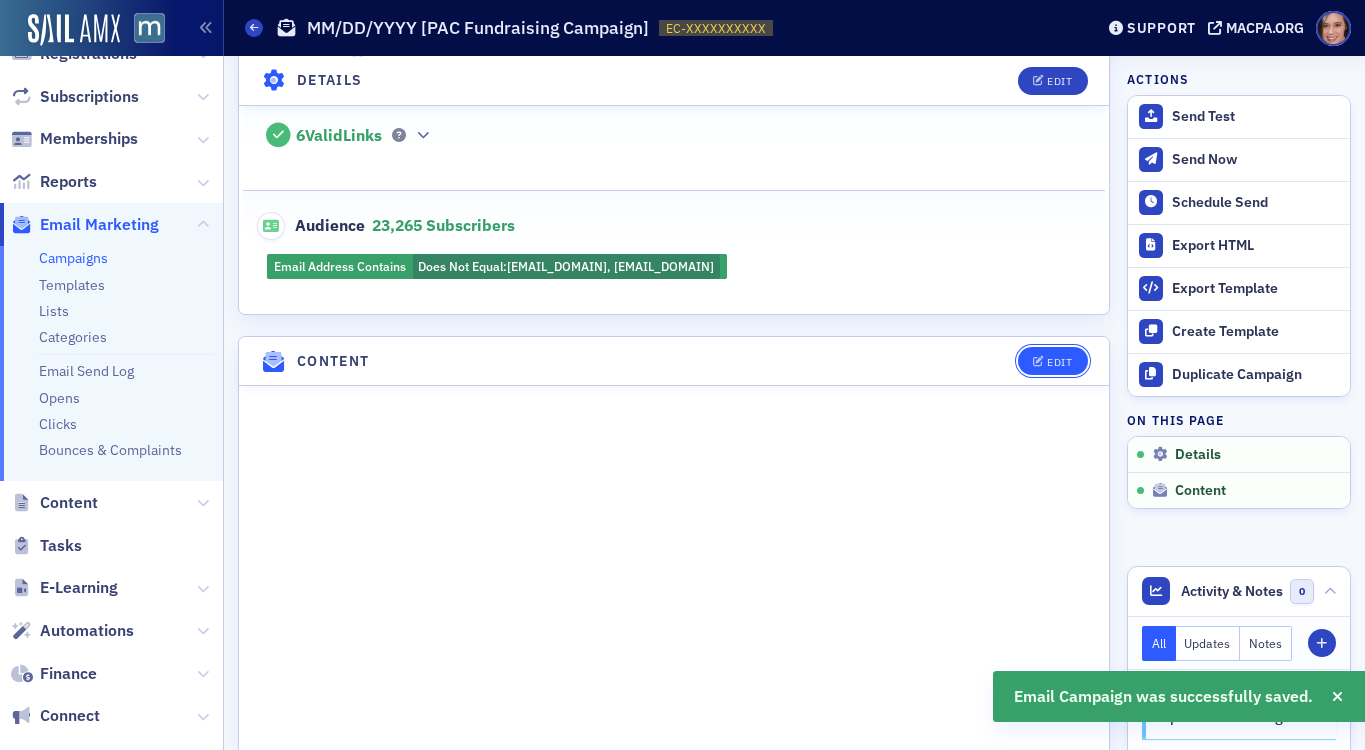 click 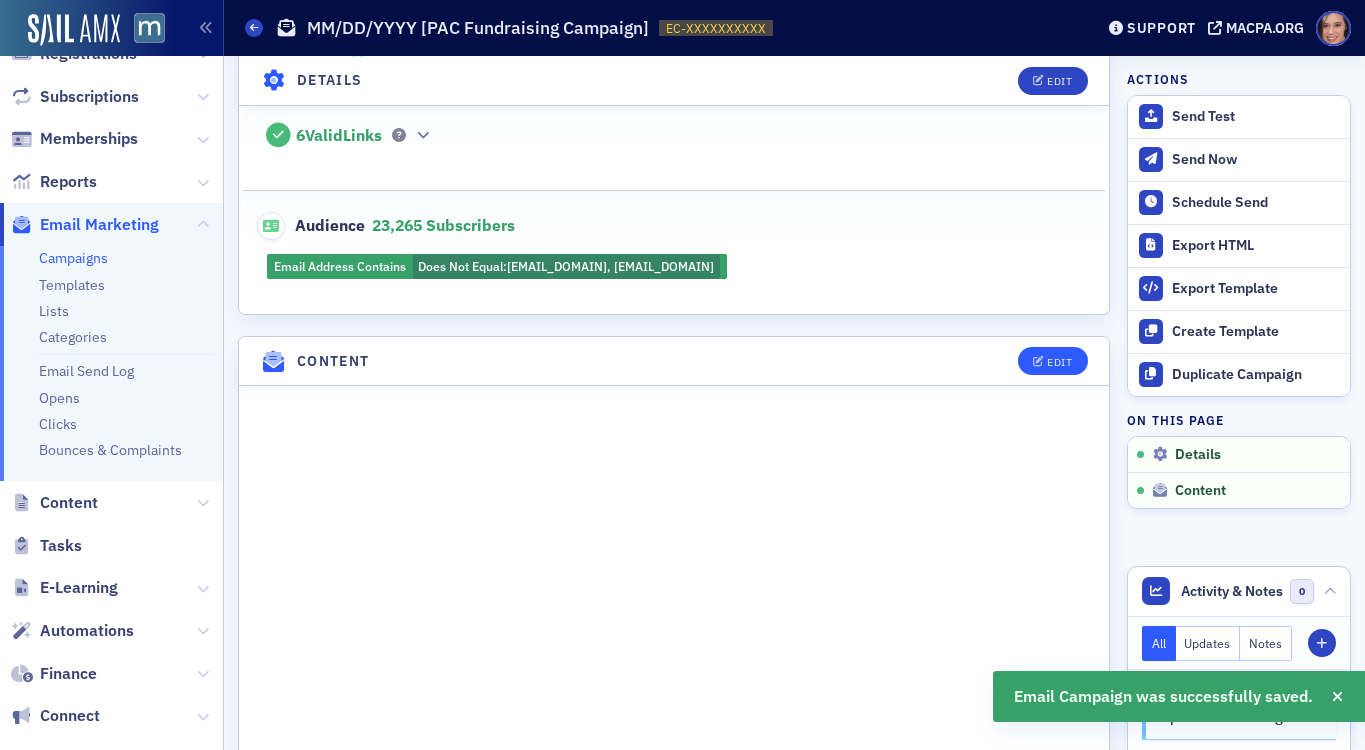 scroll, scrollTop: 116, scrollLeft: 0, axis: vertical 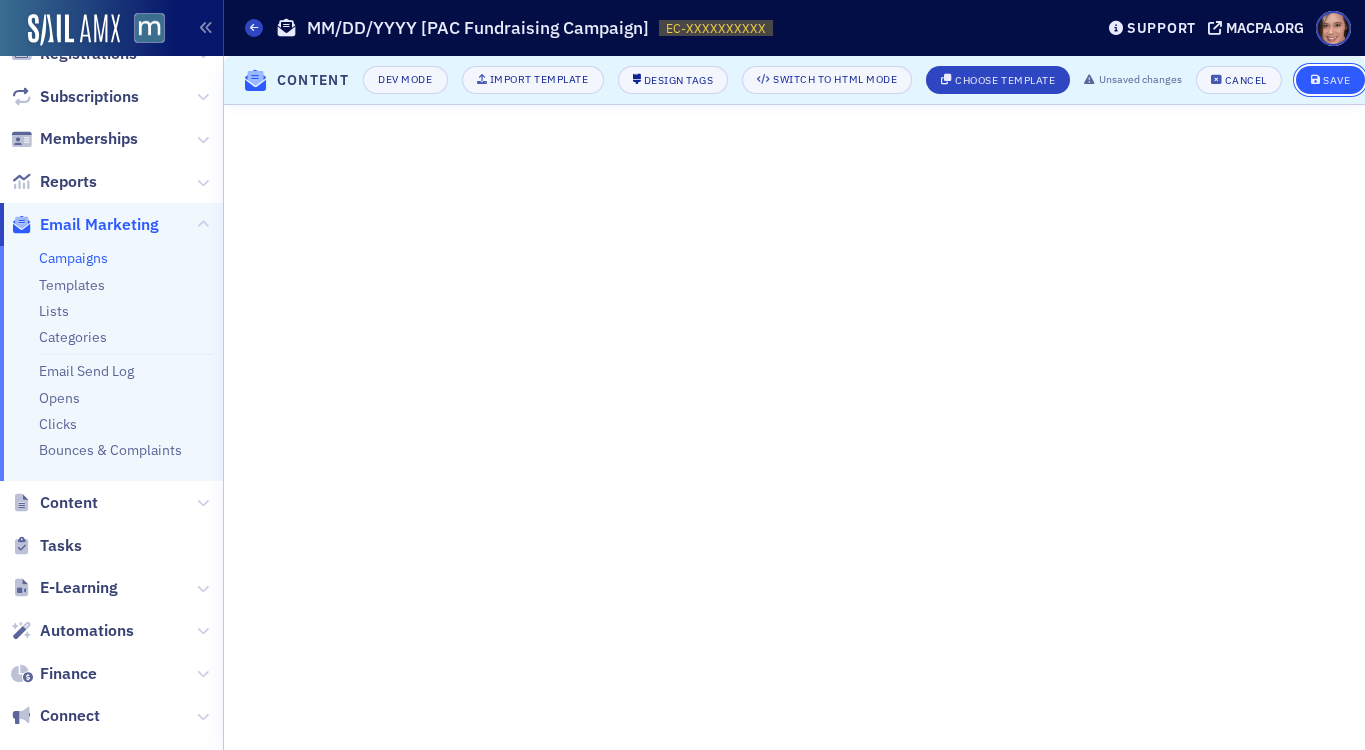 click 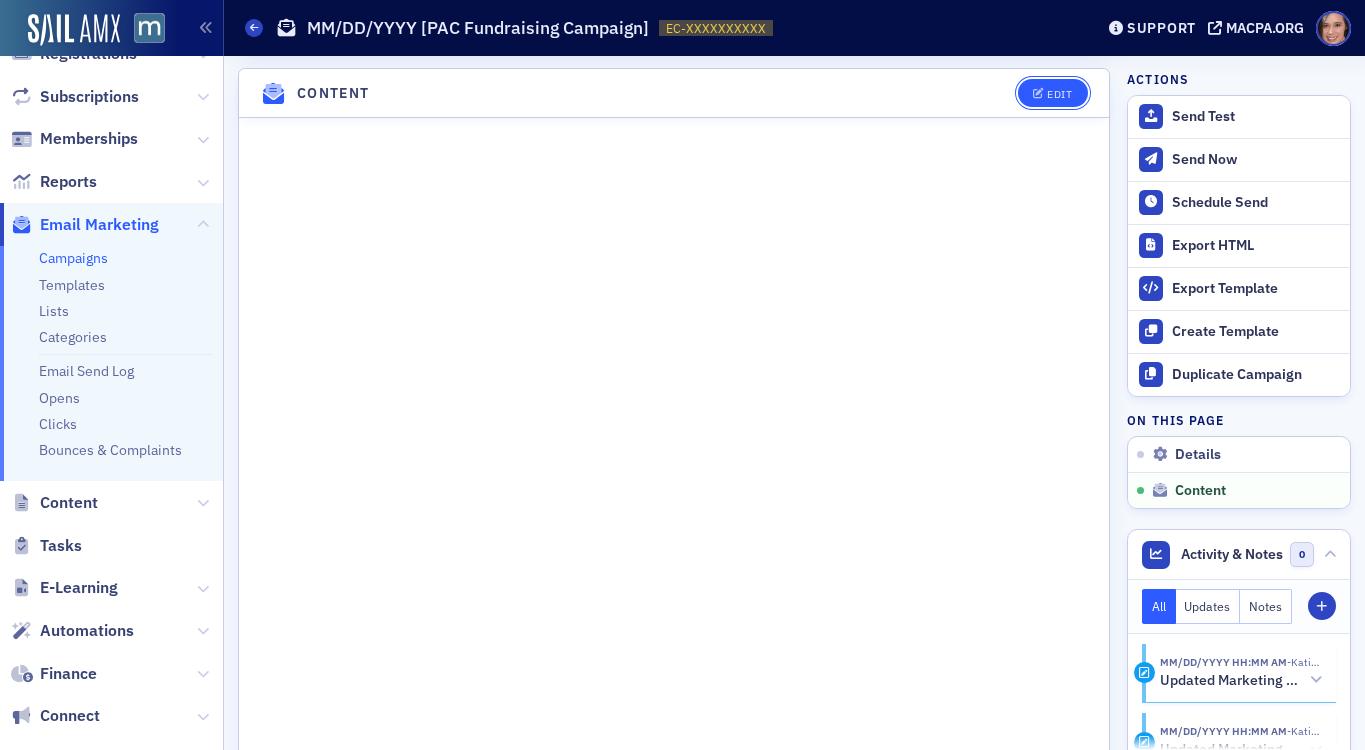 click on "Edit" 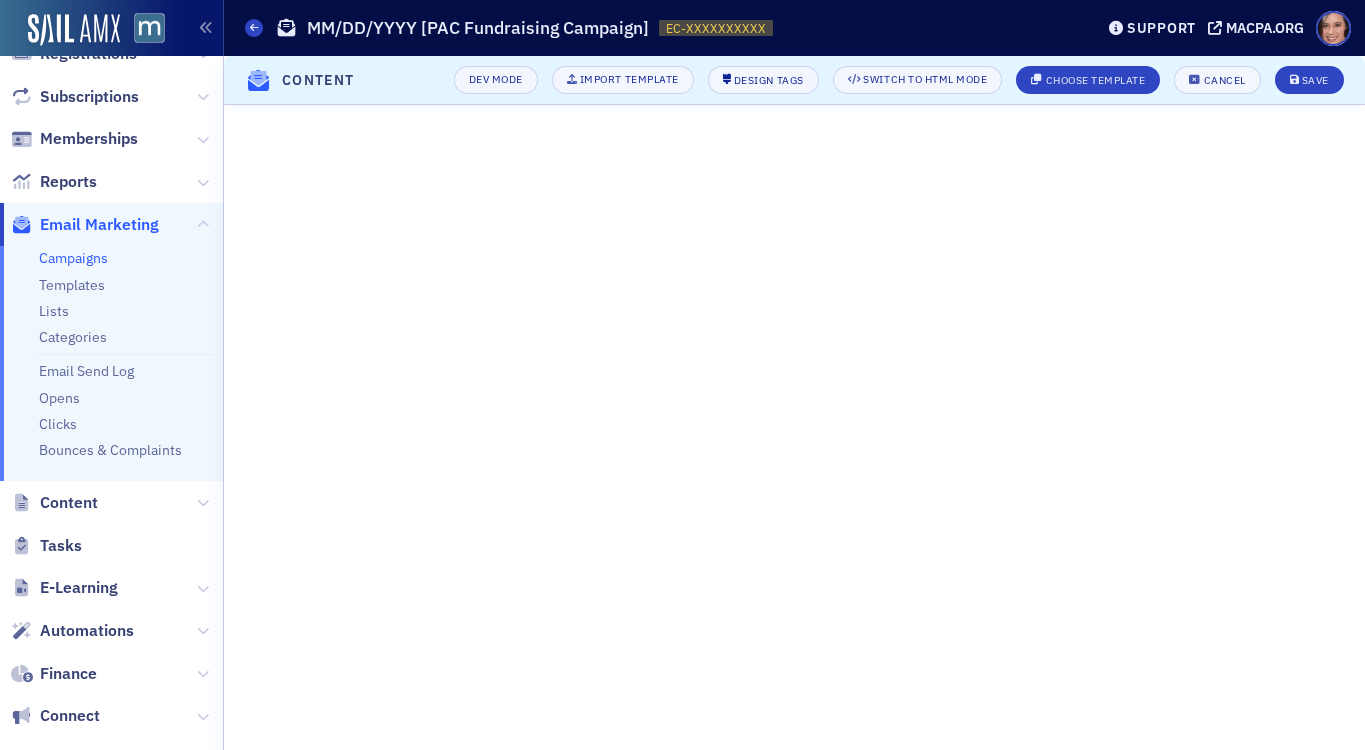 scroll, scrollTop: 116, scrollLeft: 0, axis: vertical 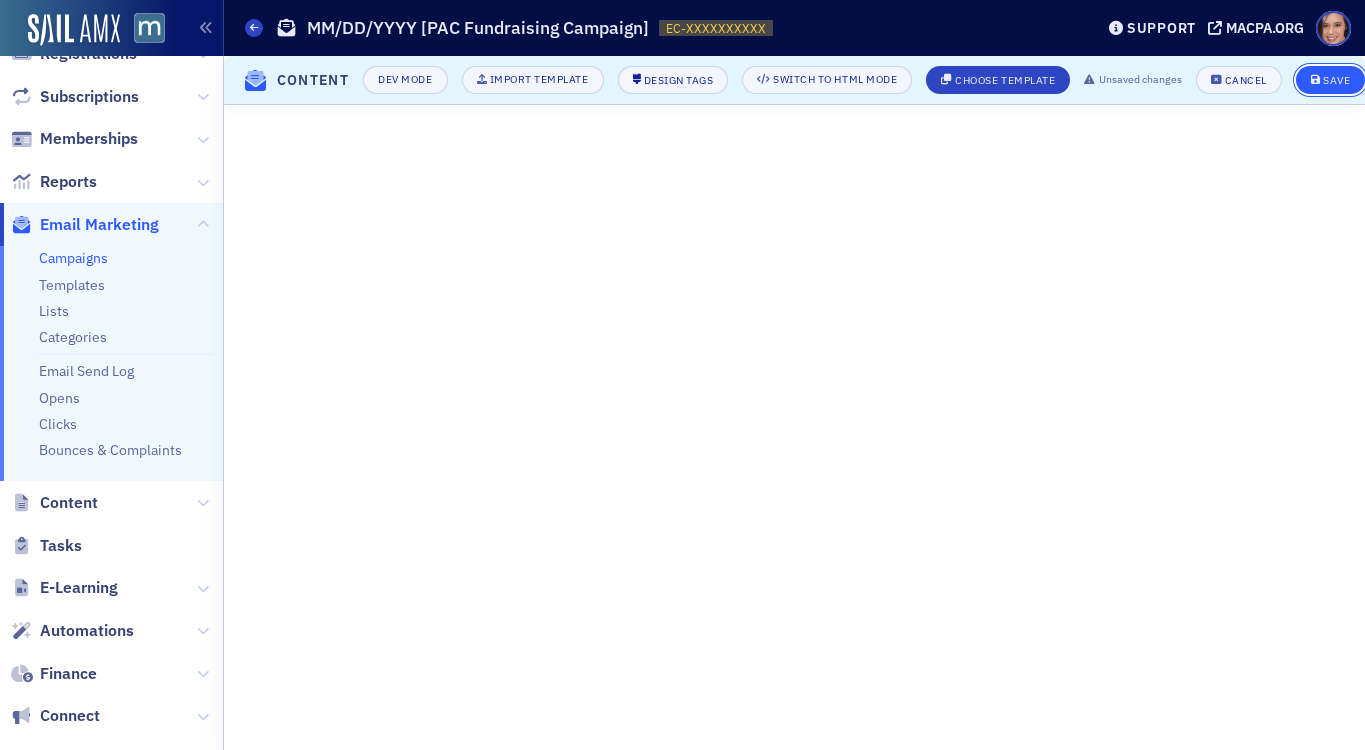 click on "Save" 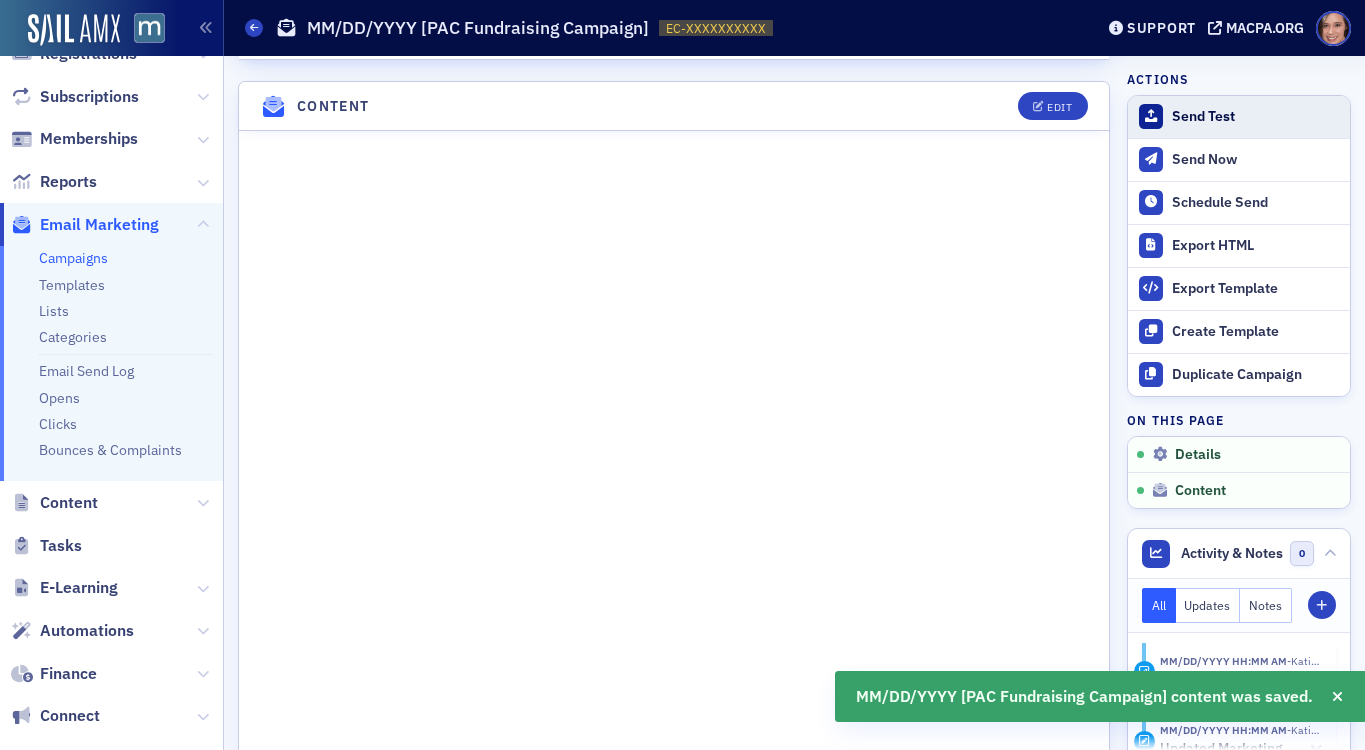 scroll, scrollTop: 786, scrollLeft: 0, axis: vertical 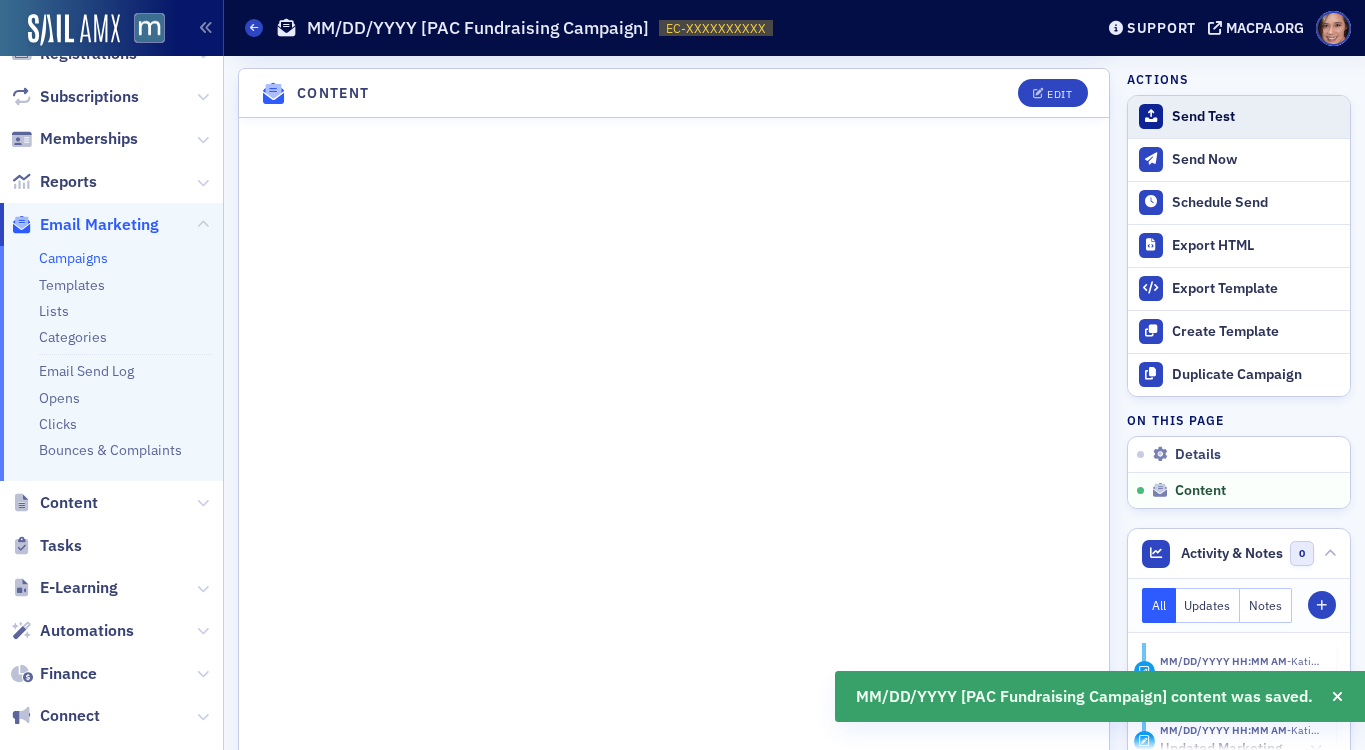 click on "Send Test" 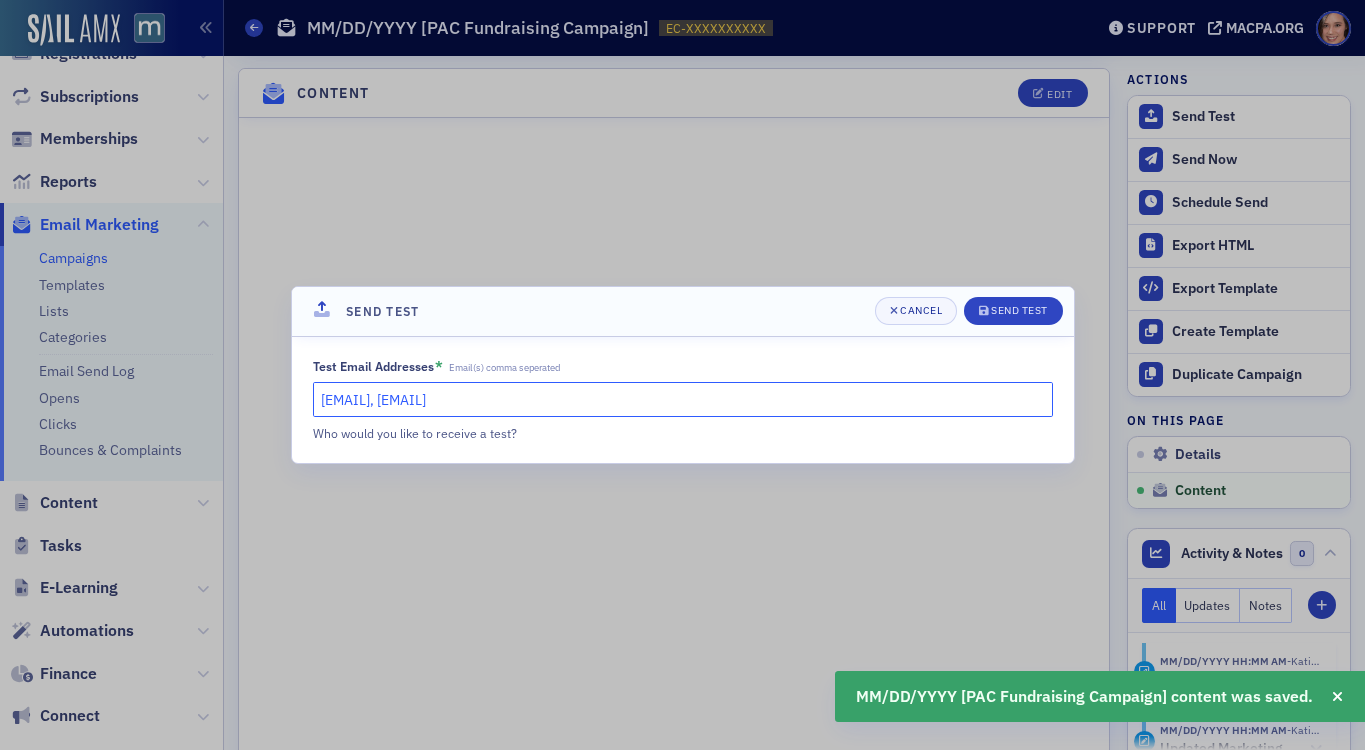 drag, startPoint x: 494, startPoint y: 402, endPoint x: 665, endPoint y: 399, distance: 171.0263 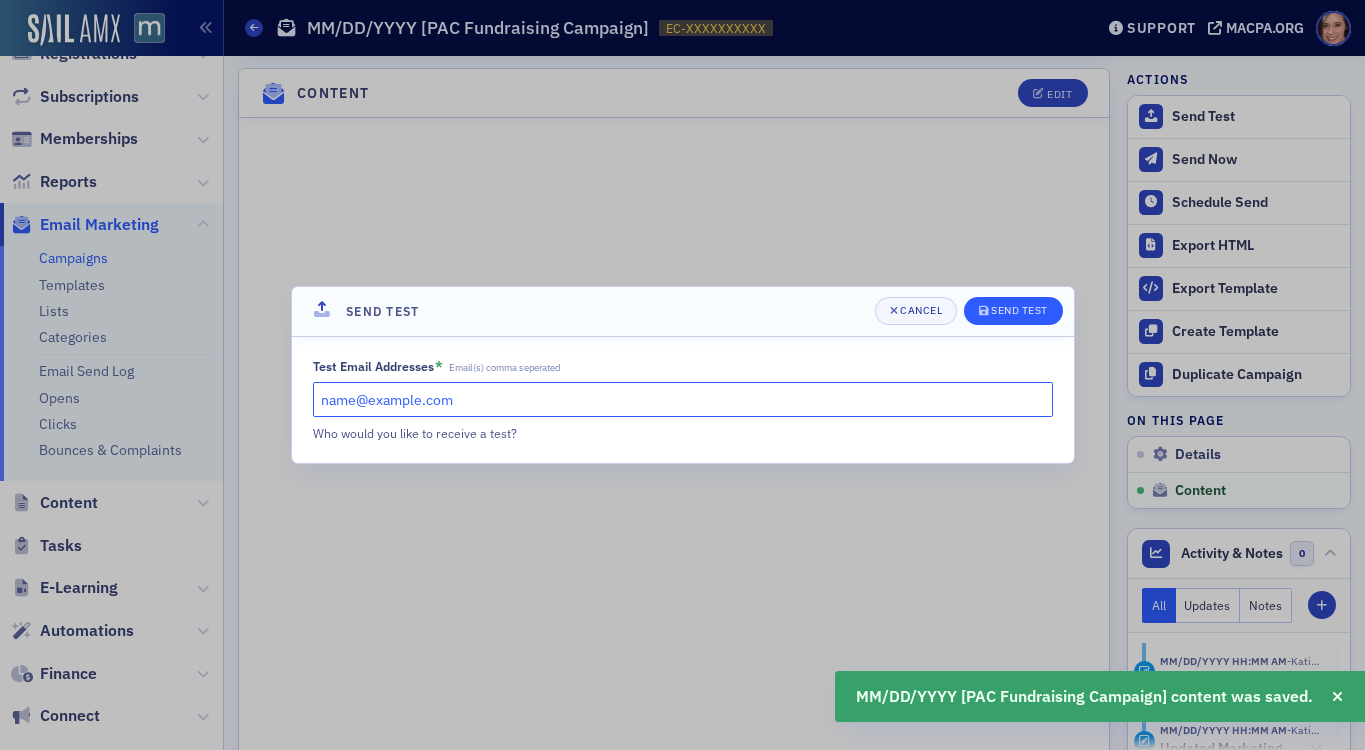 type on "name@example.com" 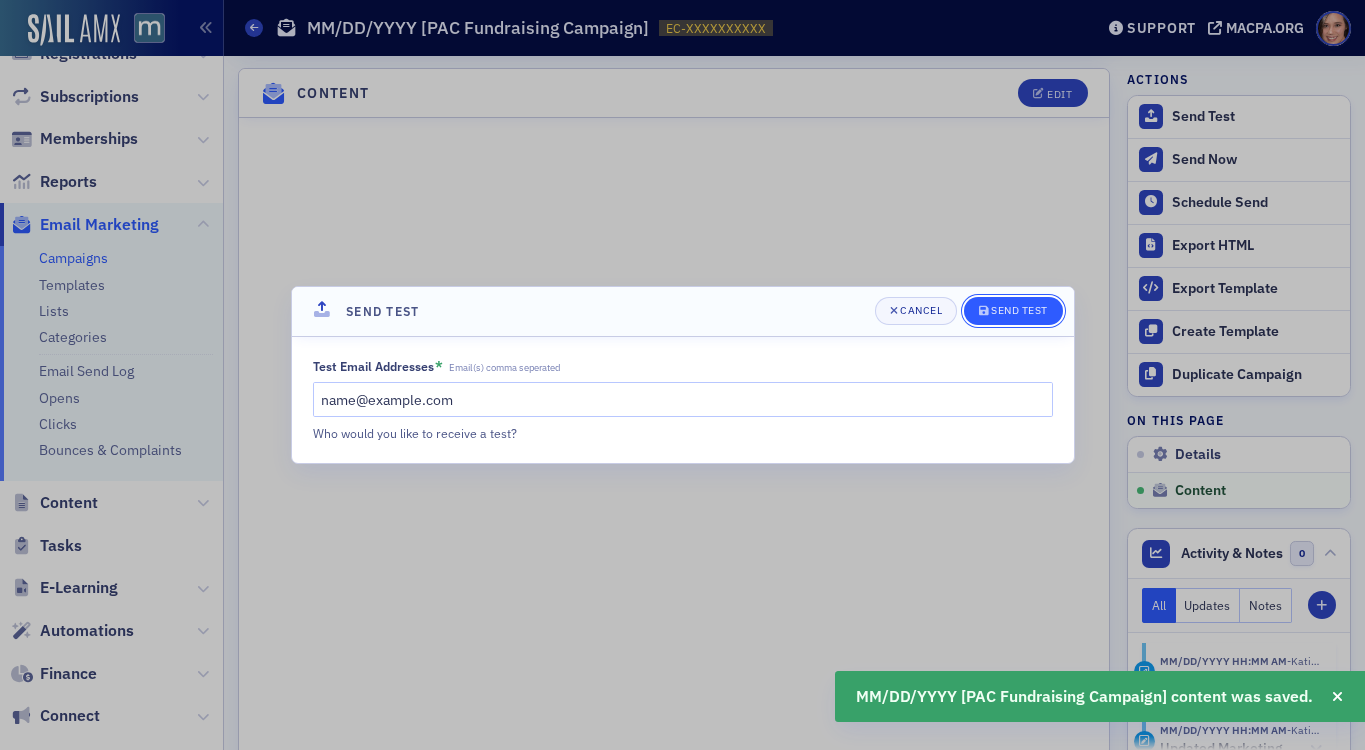 click on "Send Test" at bounding box center [1013, 311] 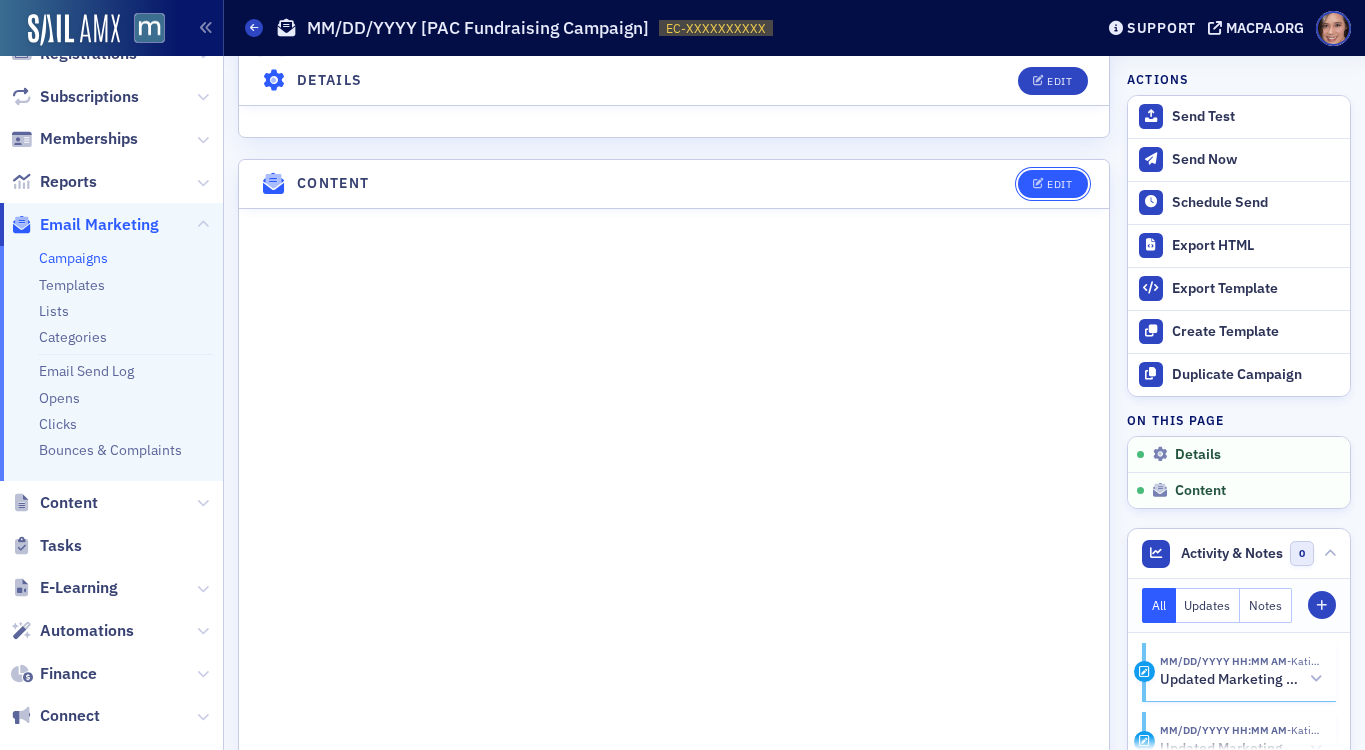 click on "Edit" 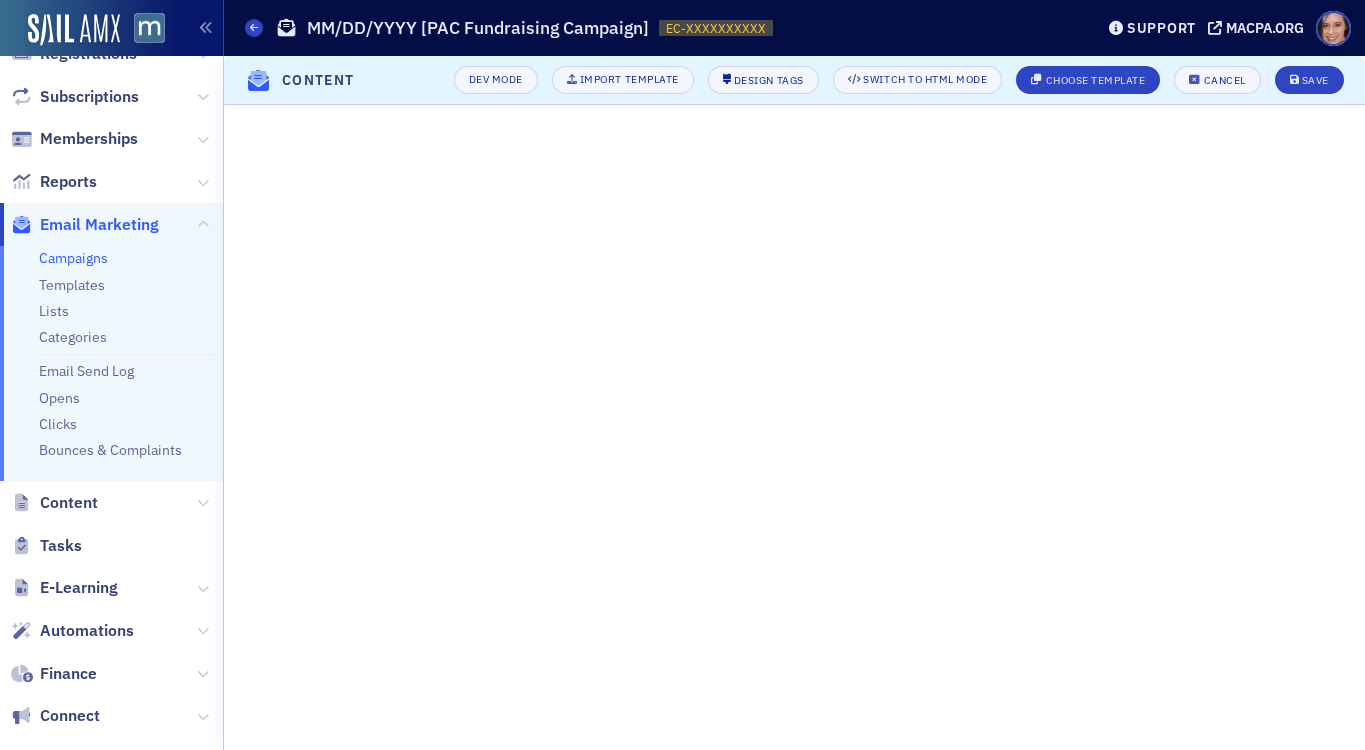 scroll, scrollTop: 206, scrollLeft: 0, axis: vertical 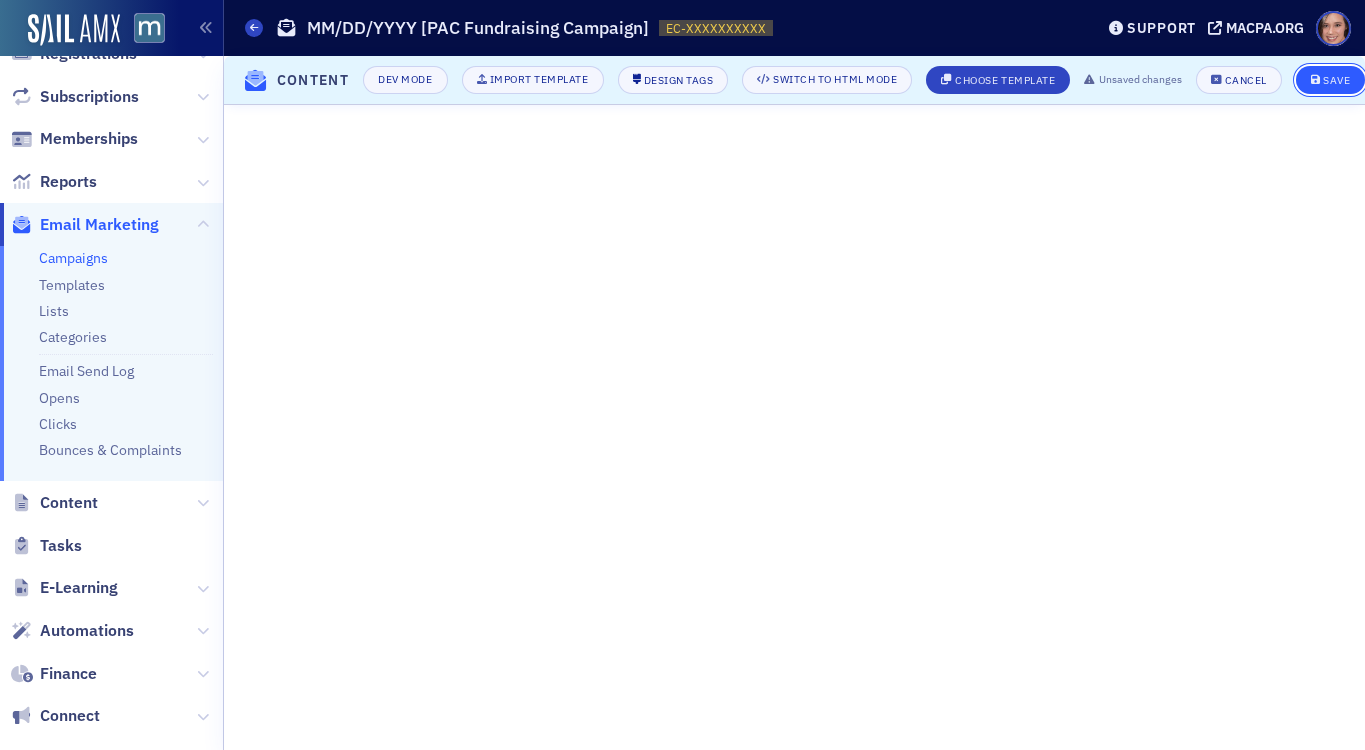 click on "Save" 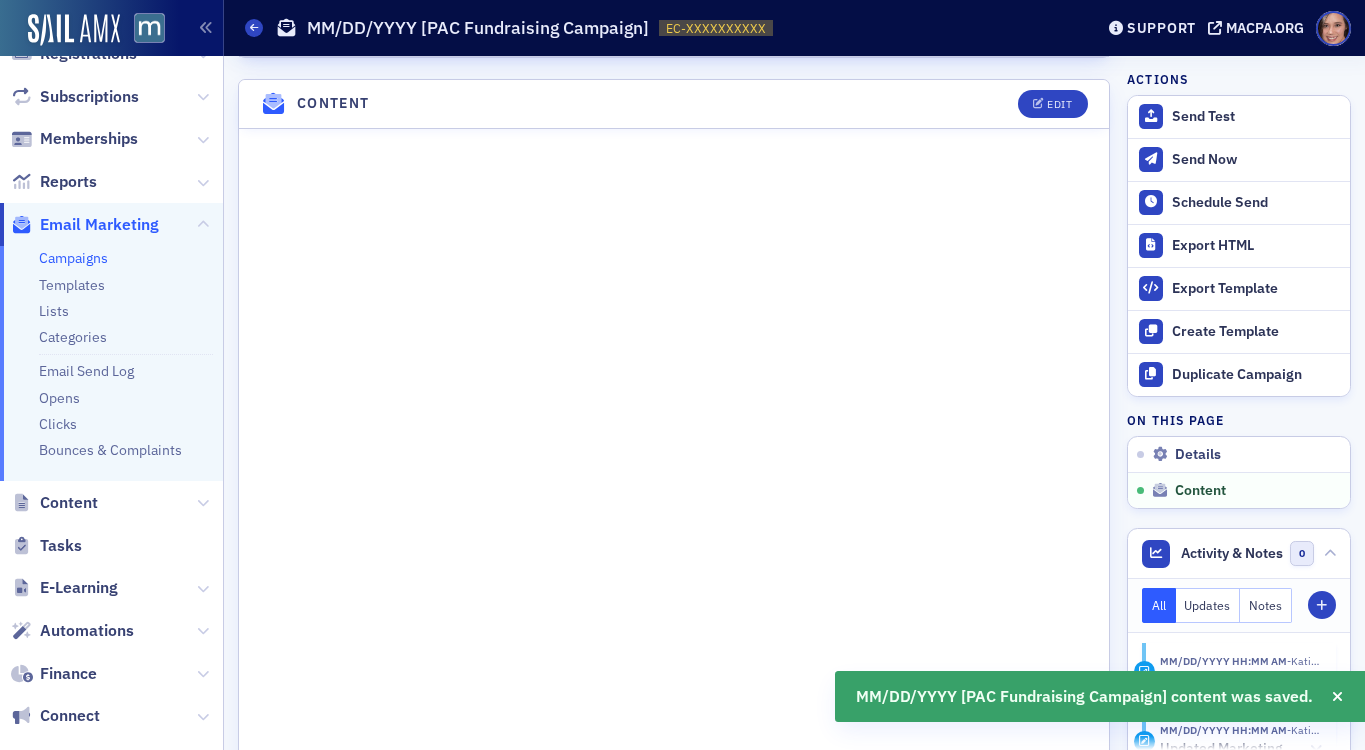 scroll, scrollTop: 876, scrollLeft: 0, axis: vertical 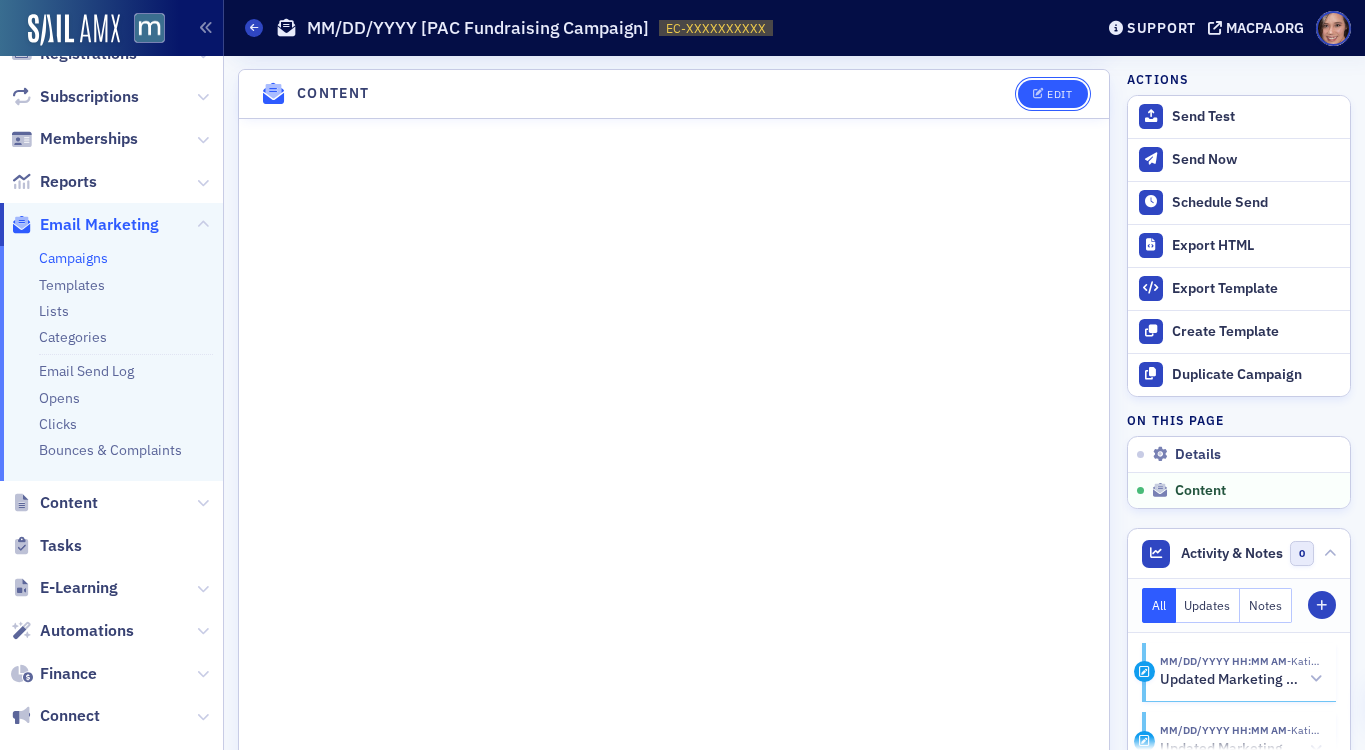 click on "Edit" 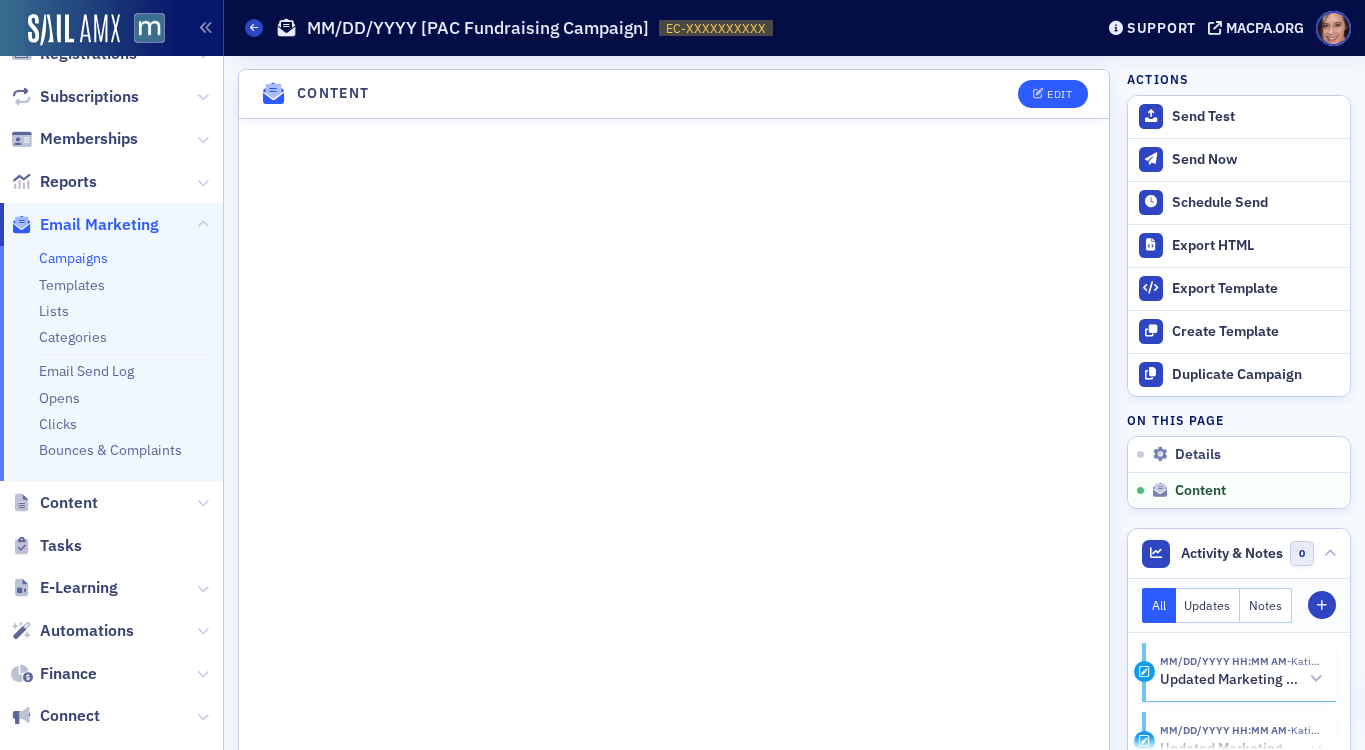 scroll, scrollTop: 206, scrollLeft: 0, axis: vertical 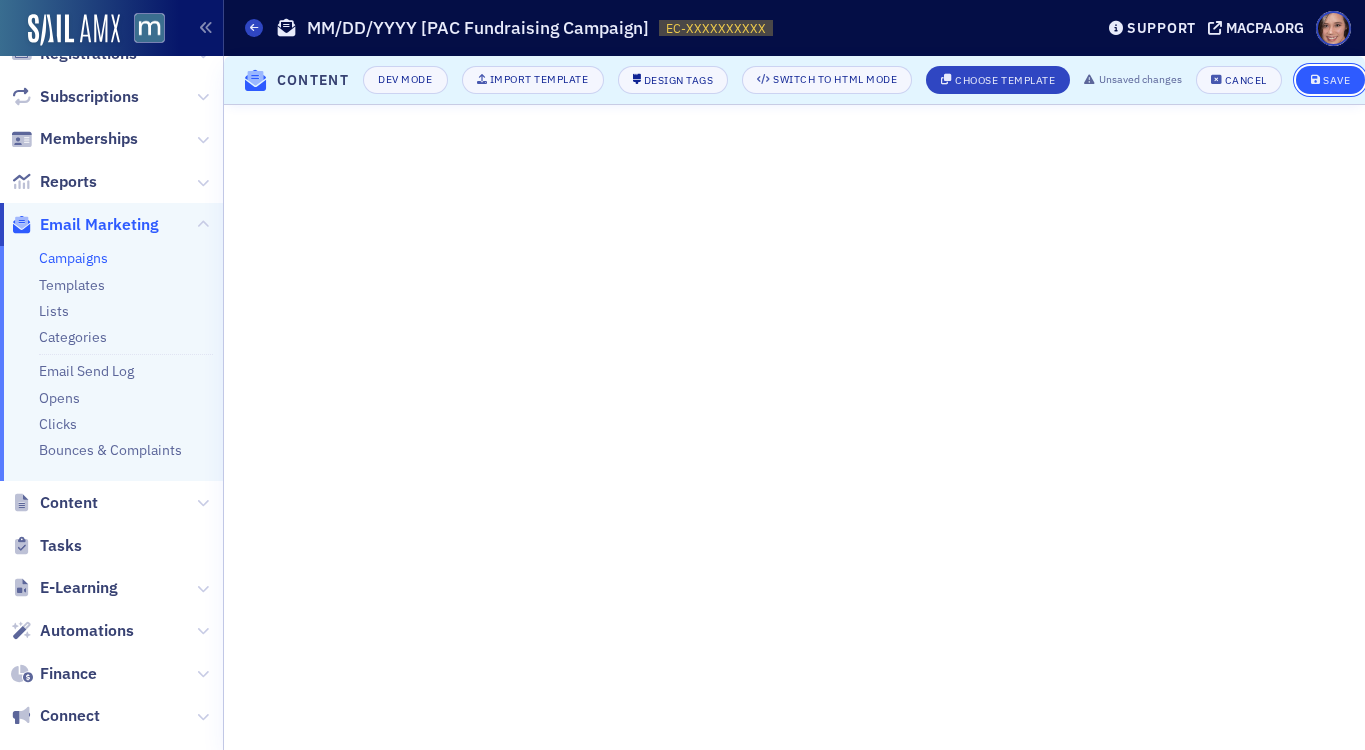 click on "Save" 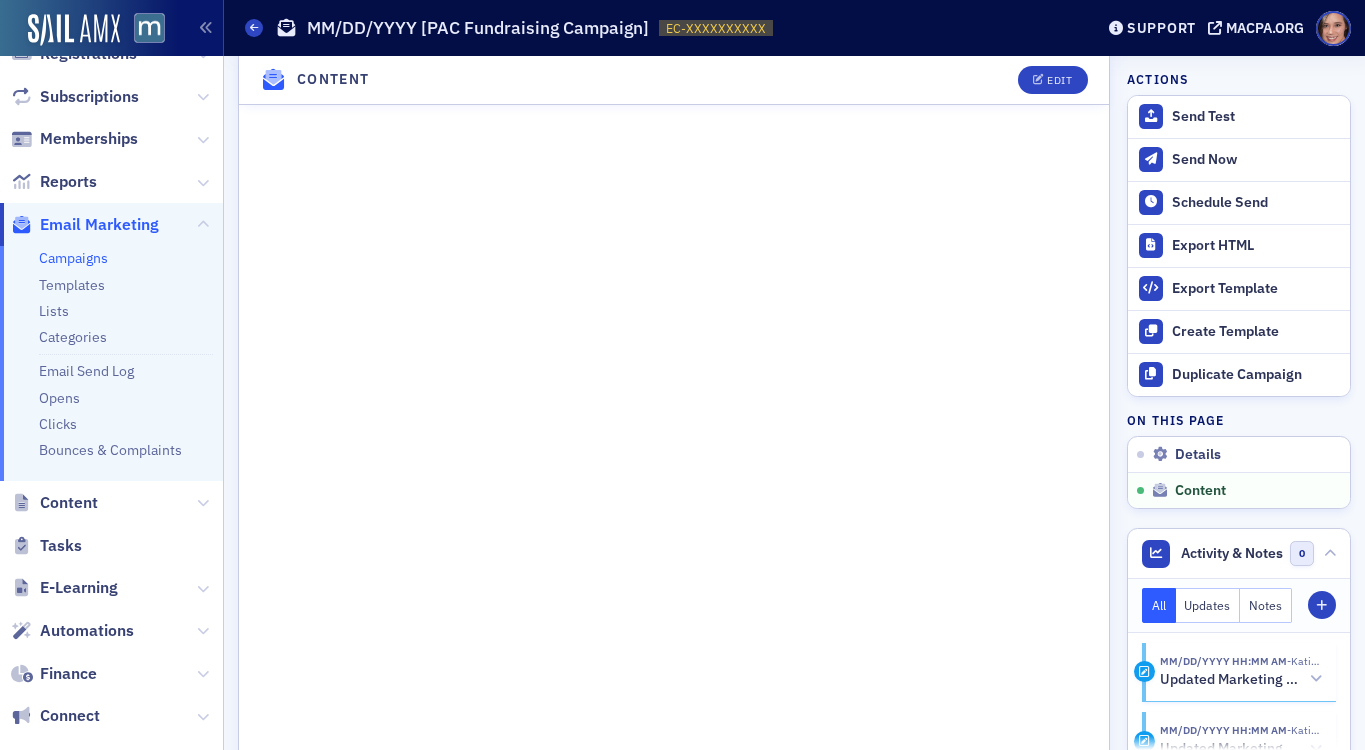 scroll, scrollTop: 1478, scrollLeft: 0, axis: vertical 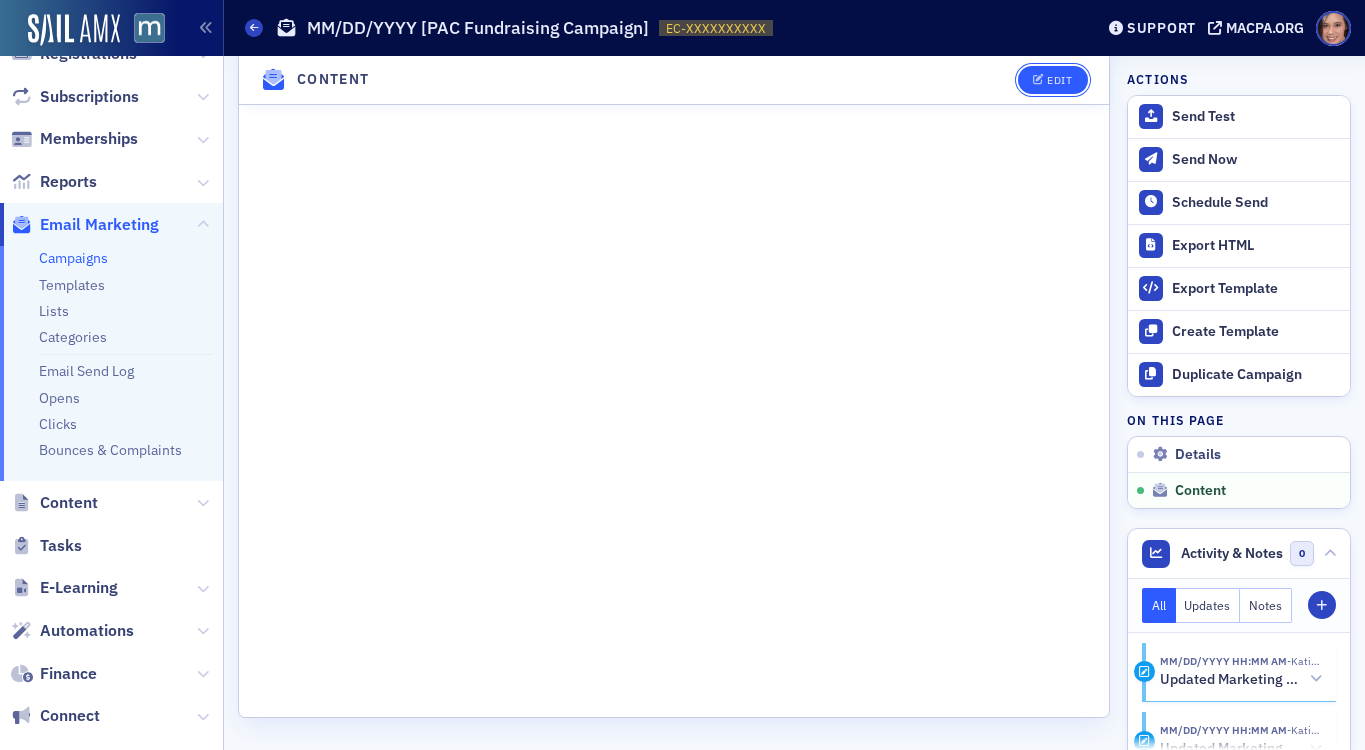 click on "Edit" 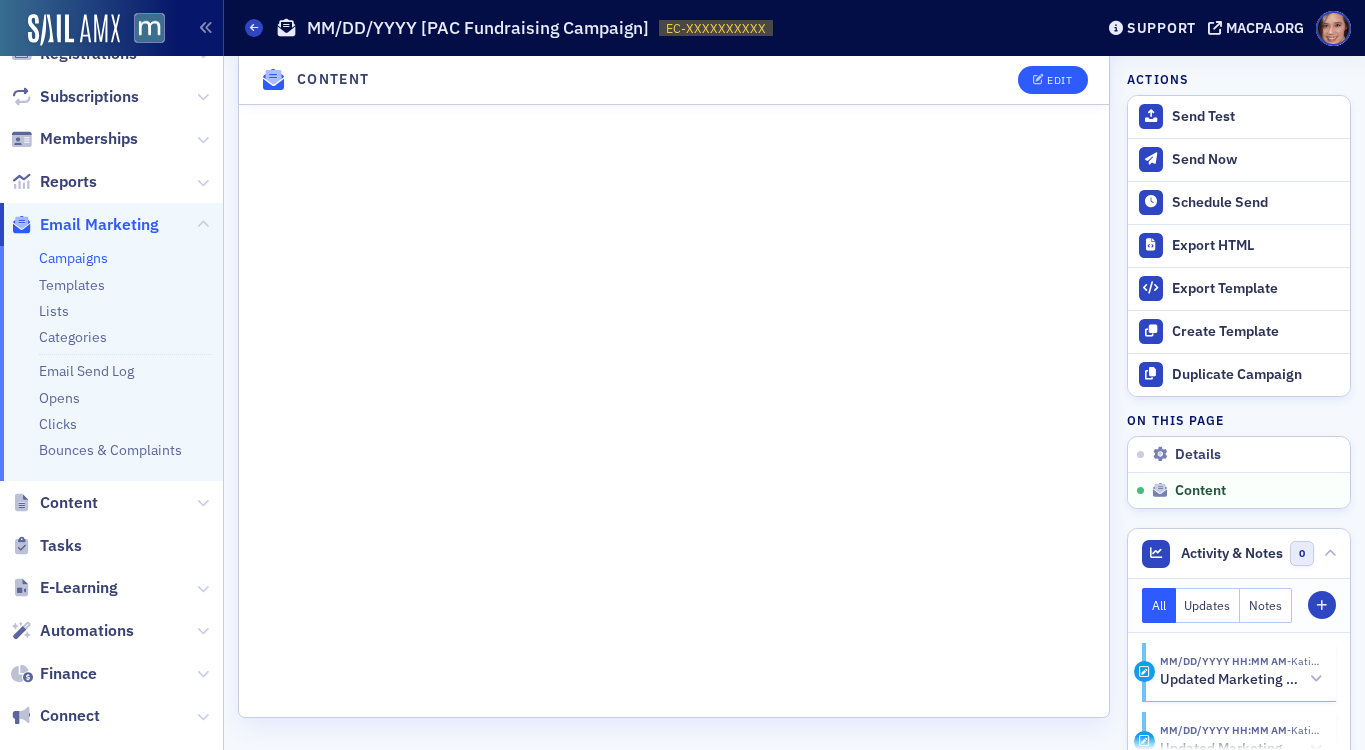scroll, scrollTop: 206, scrollLeft: 0, axis: vertical 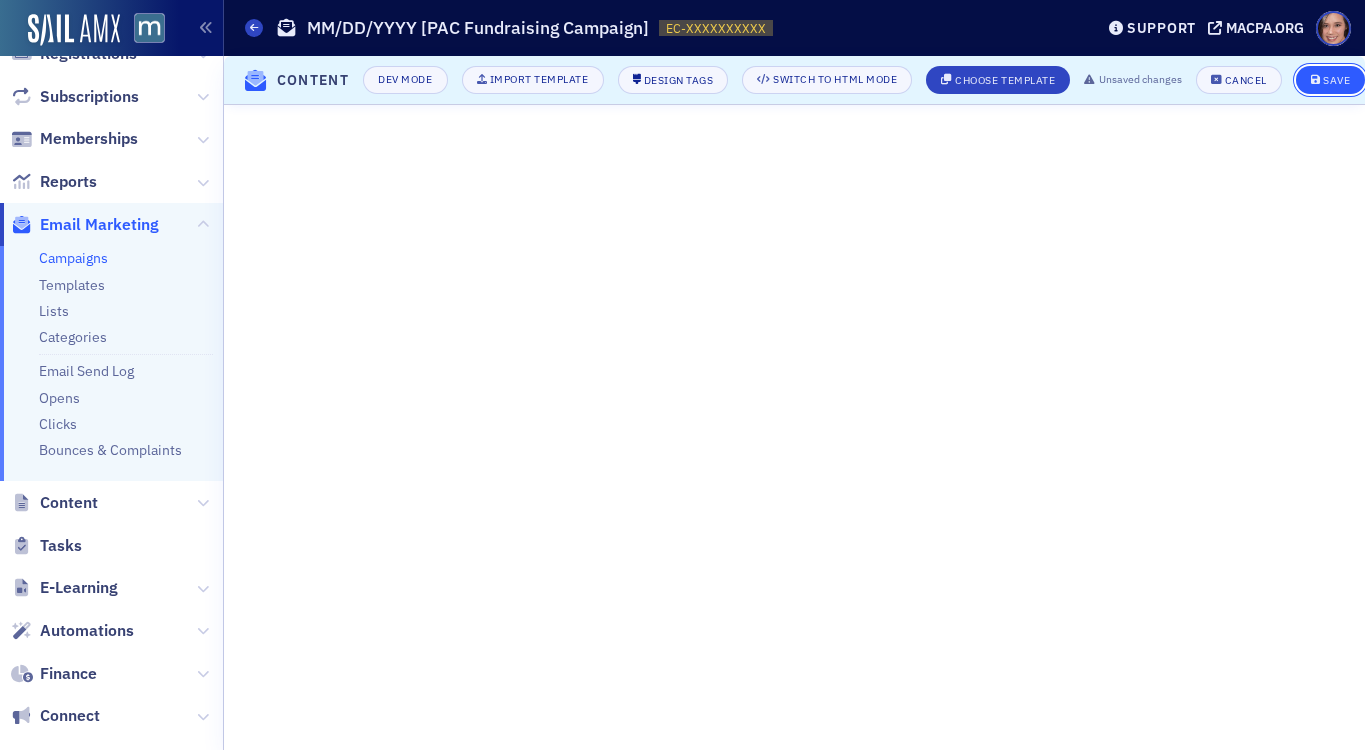 click on "Save" 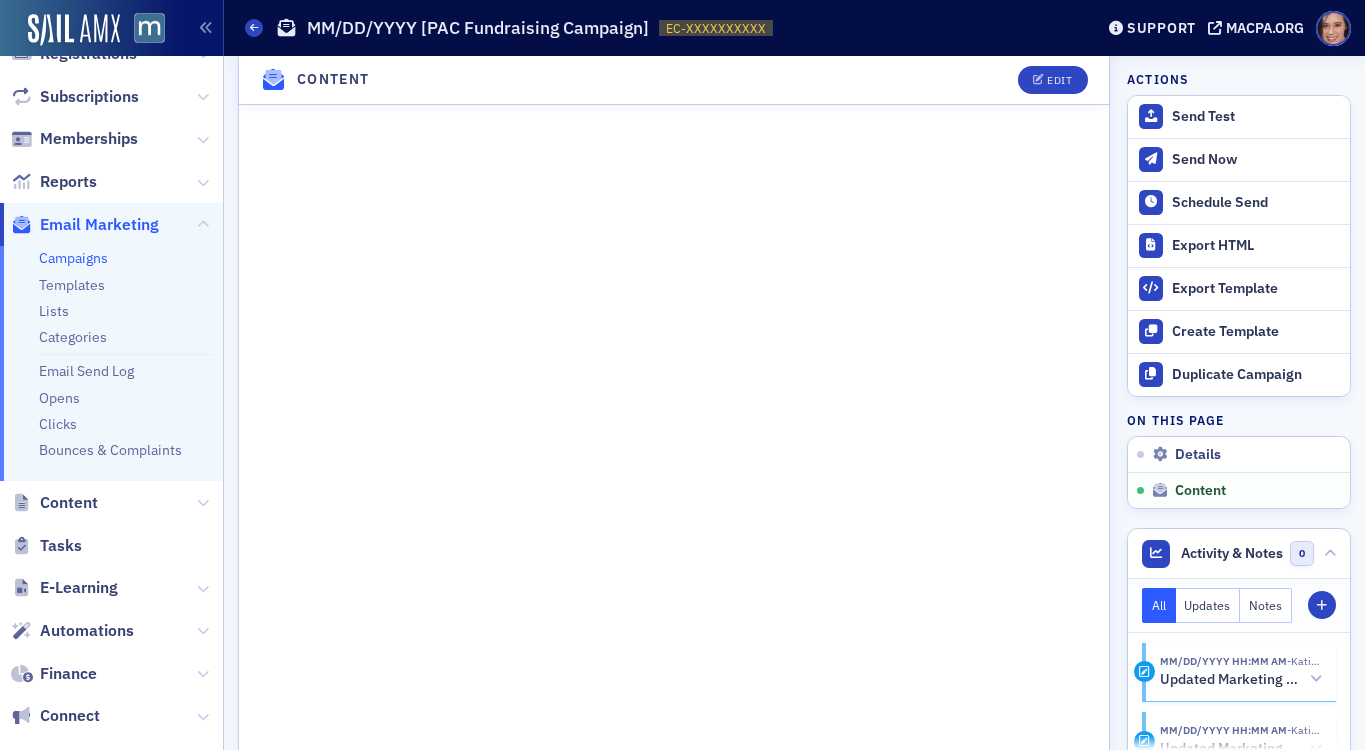 scroll, scrollTop: 1147, scrollLeft: 0, axis: vertical 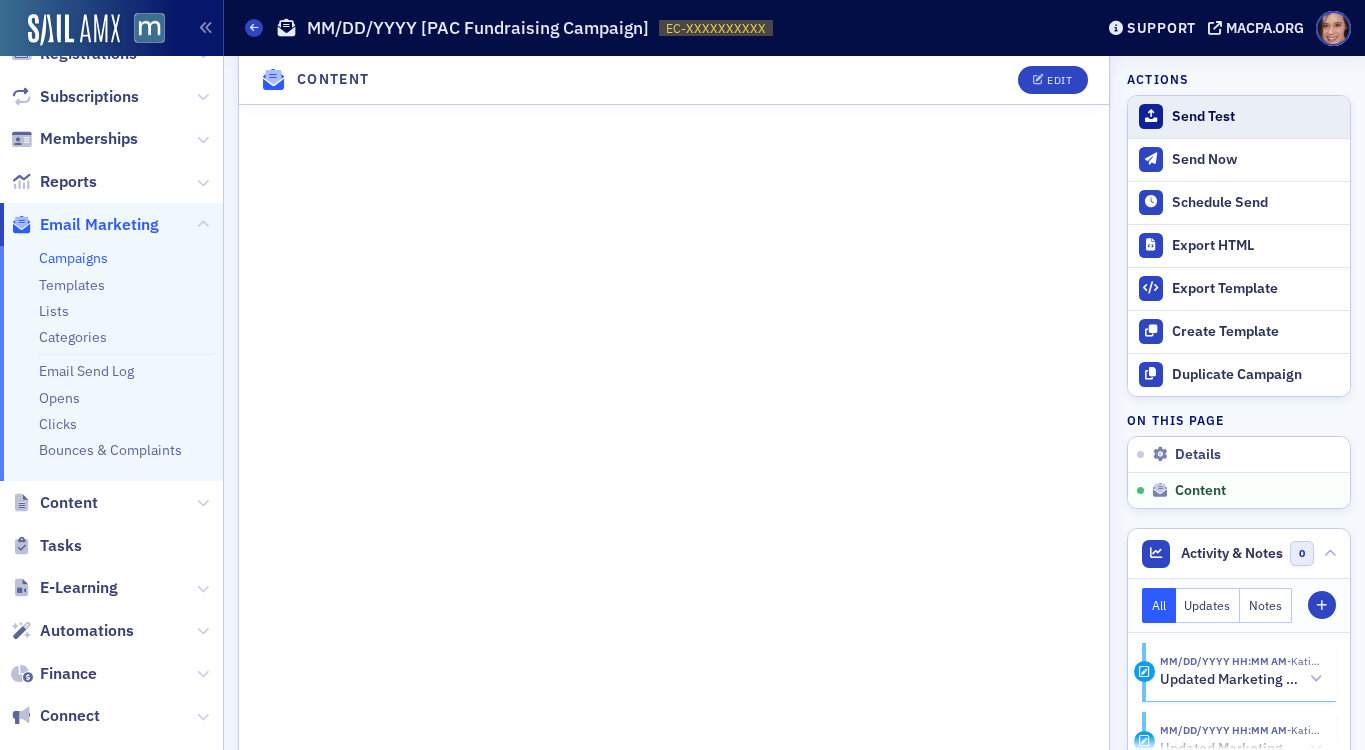 click on "Send Test" 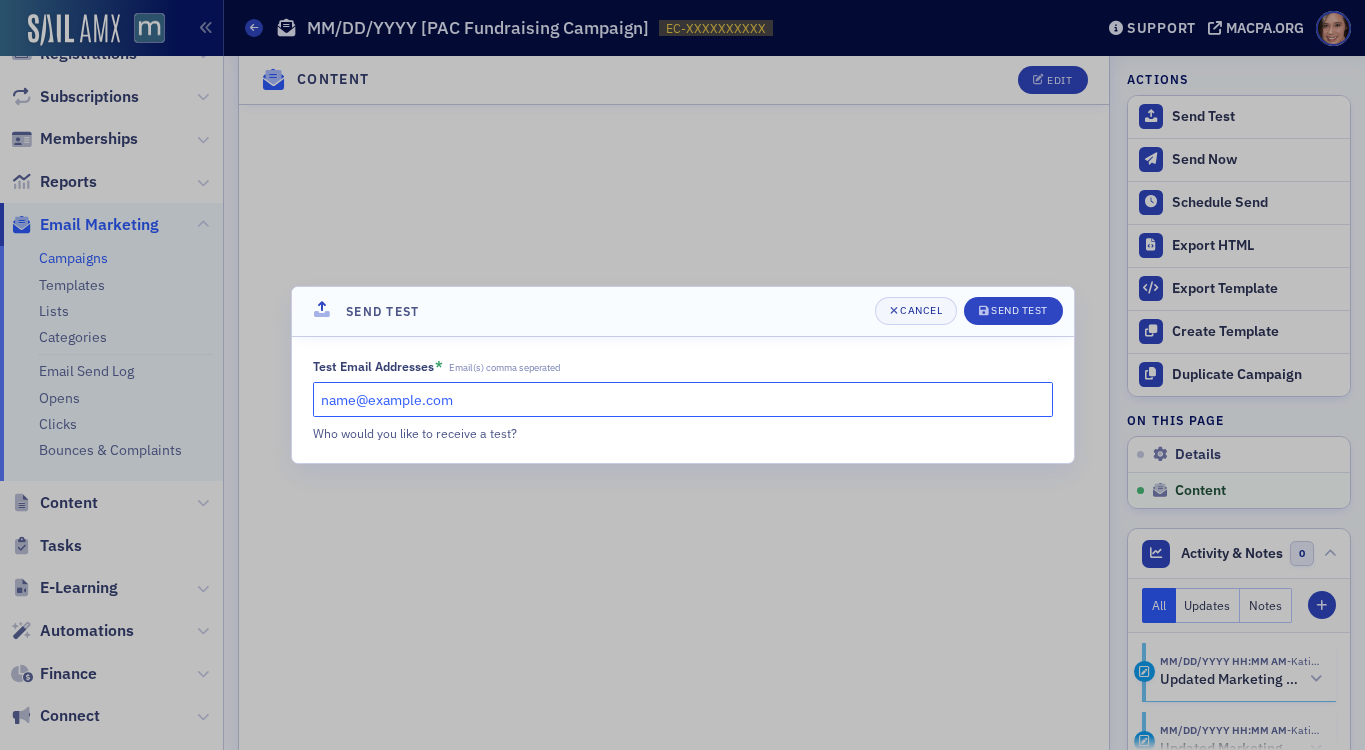 click on "name@example.com" at bounding box center (683, 399) 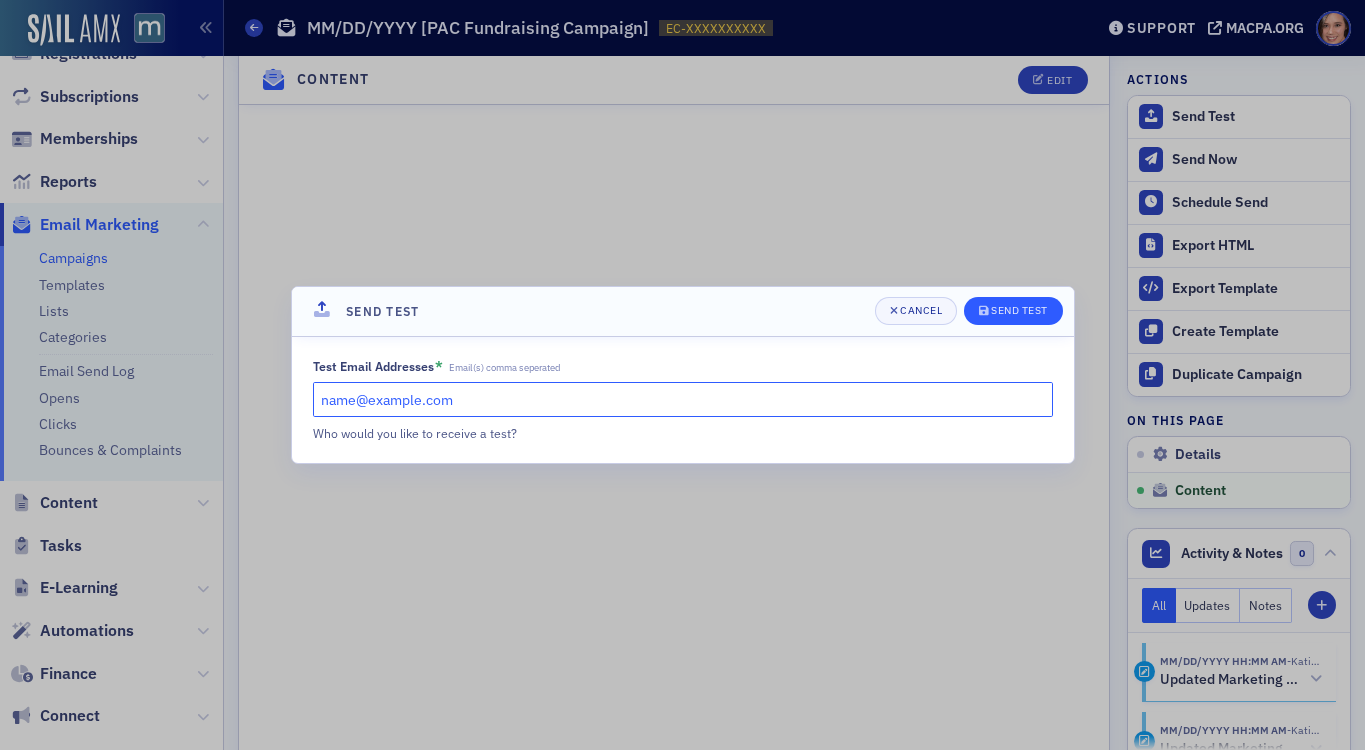 type on "name@example.com" 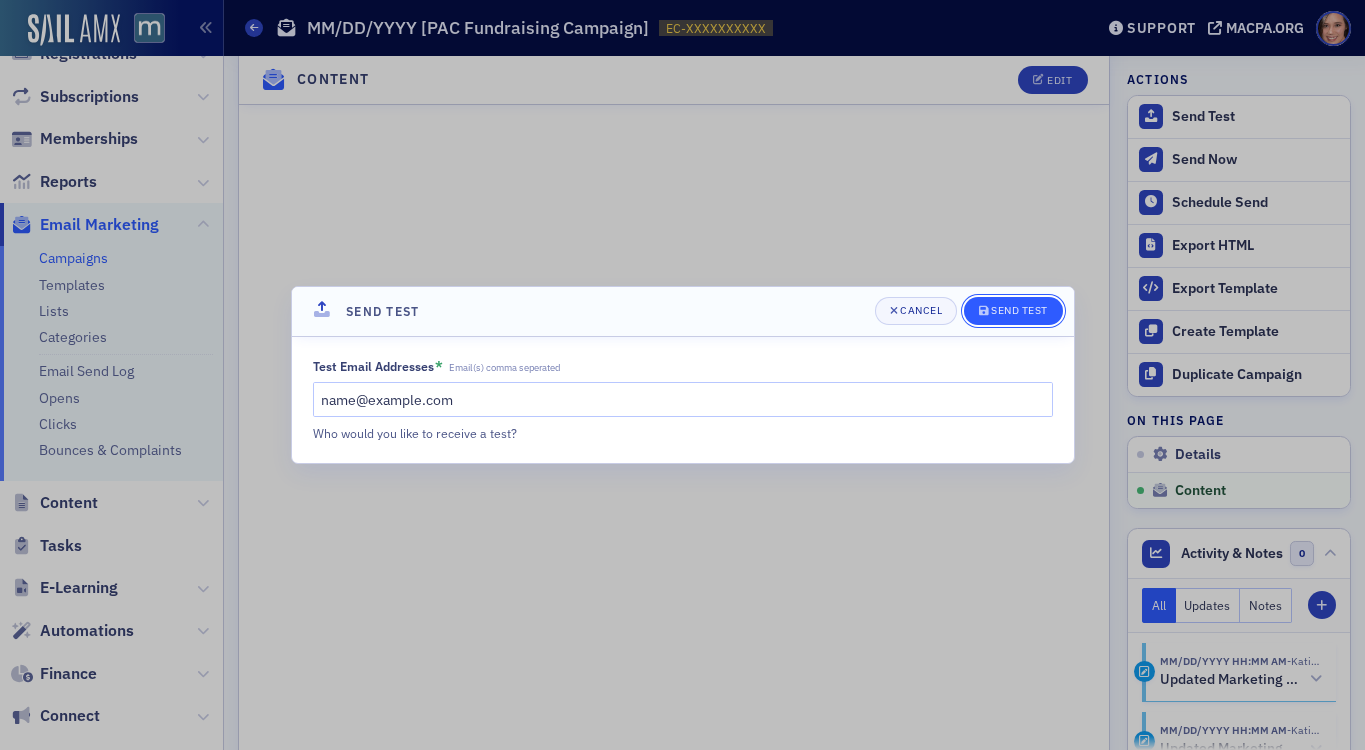 click on "Send Test" at bounding box center (1013, 311) 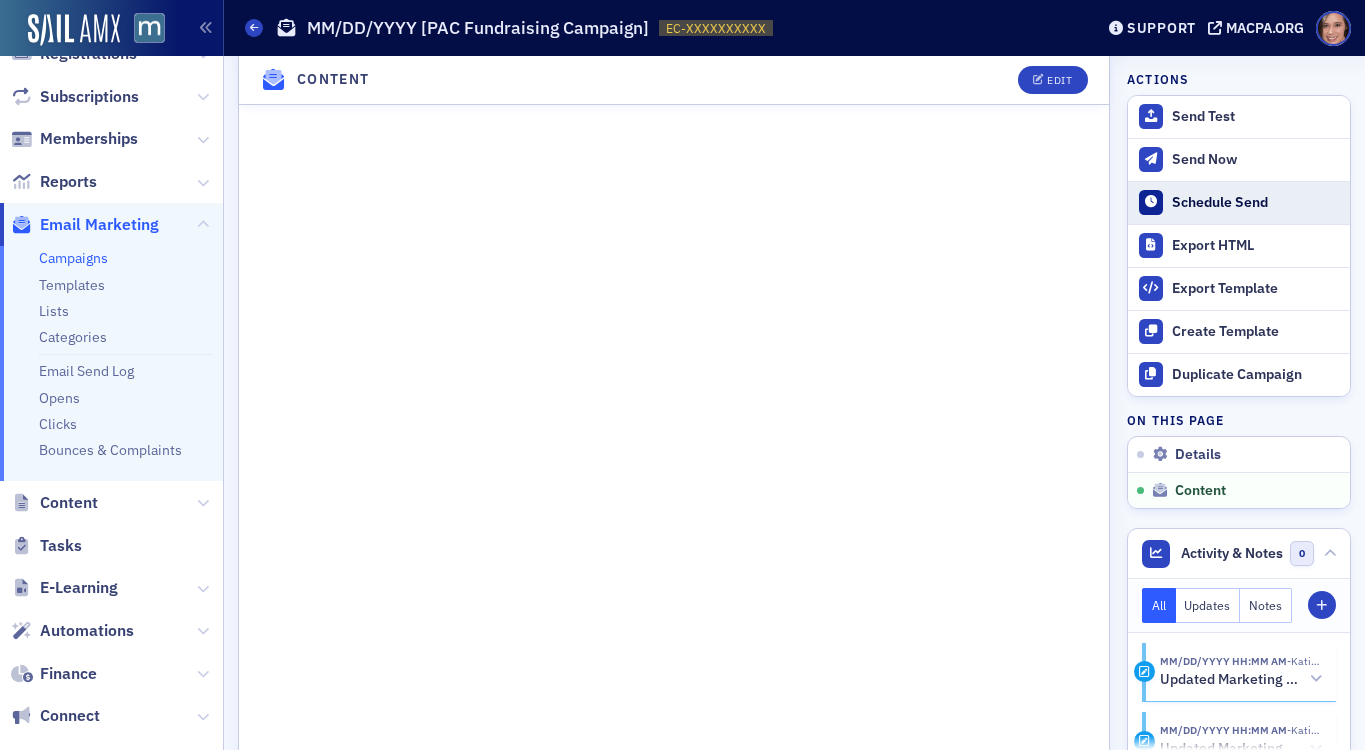 click on "Schedule Send" 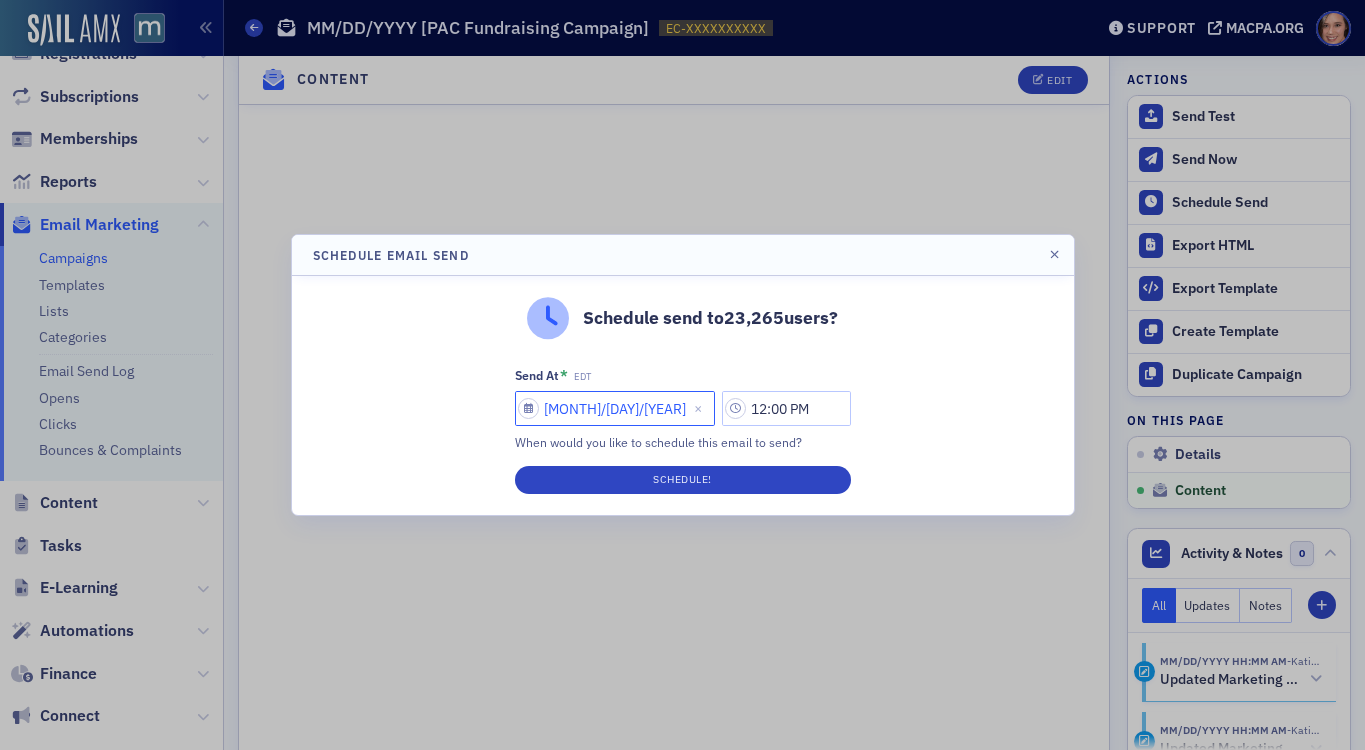 click on "[MONTH]/[DAY]/[YEAR]" at bounding box center (615, 408) 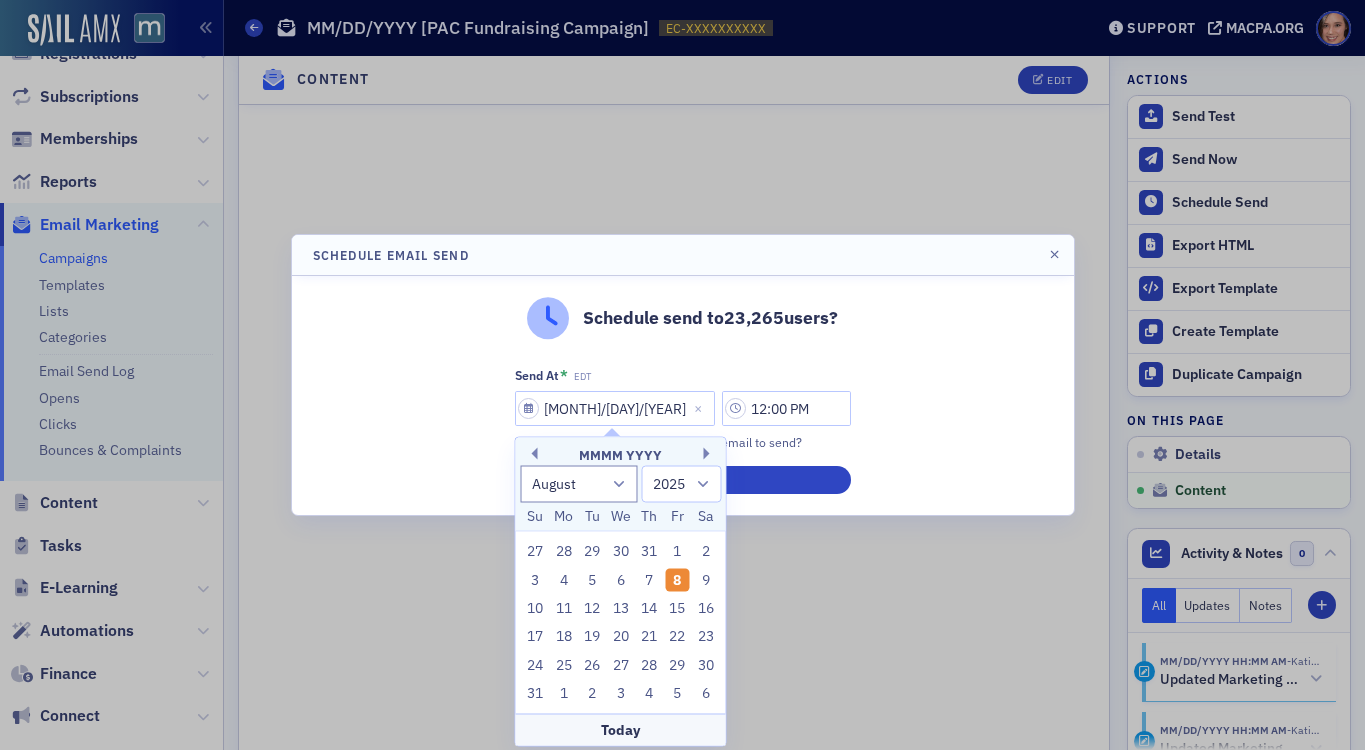 click on "10 11 12 13 14 15 16" at bounding box center (620, 608) 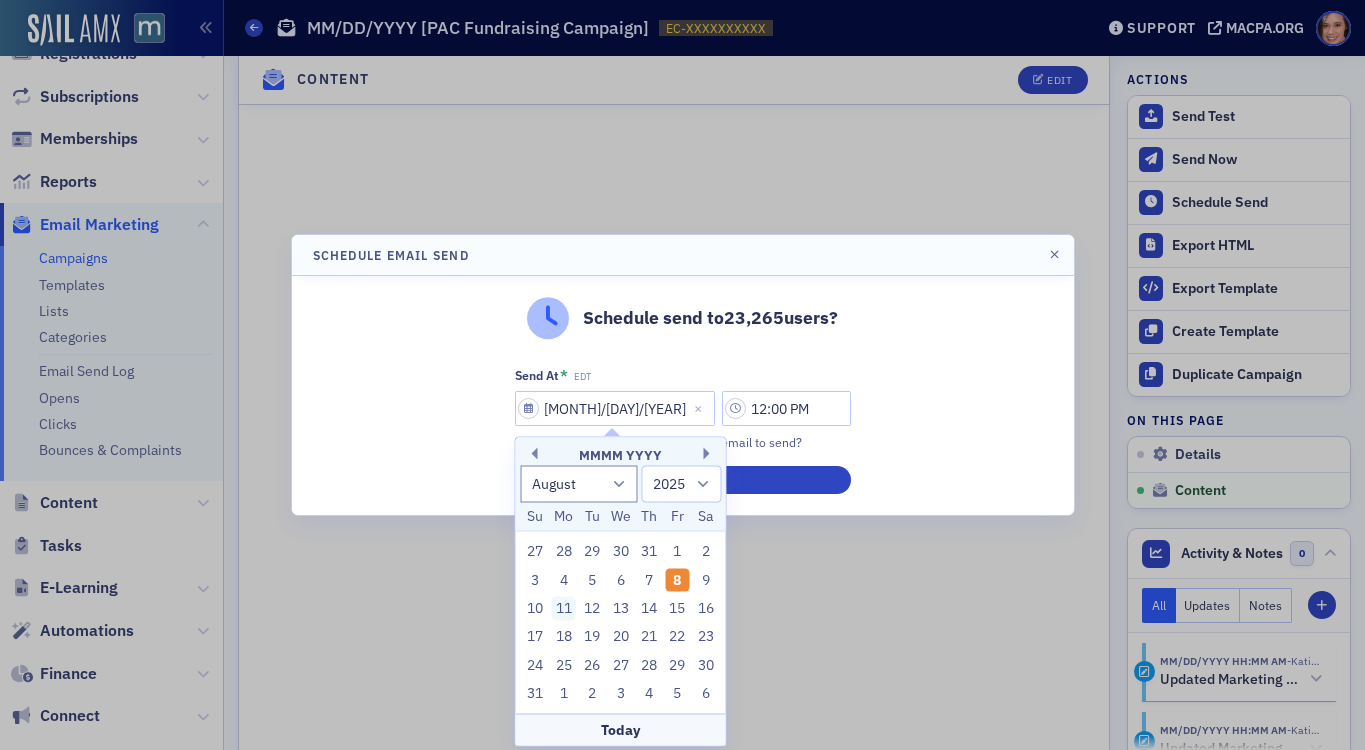 click on "11" at bounding box center (564, 609) 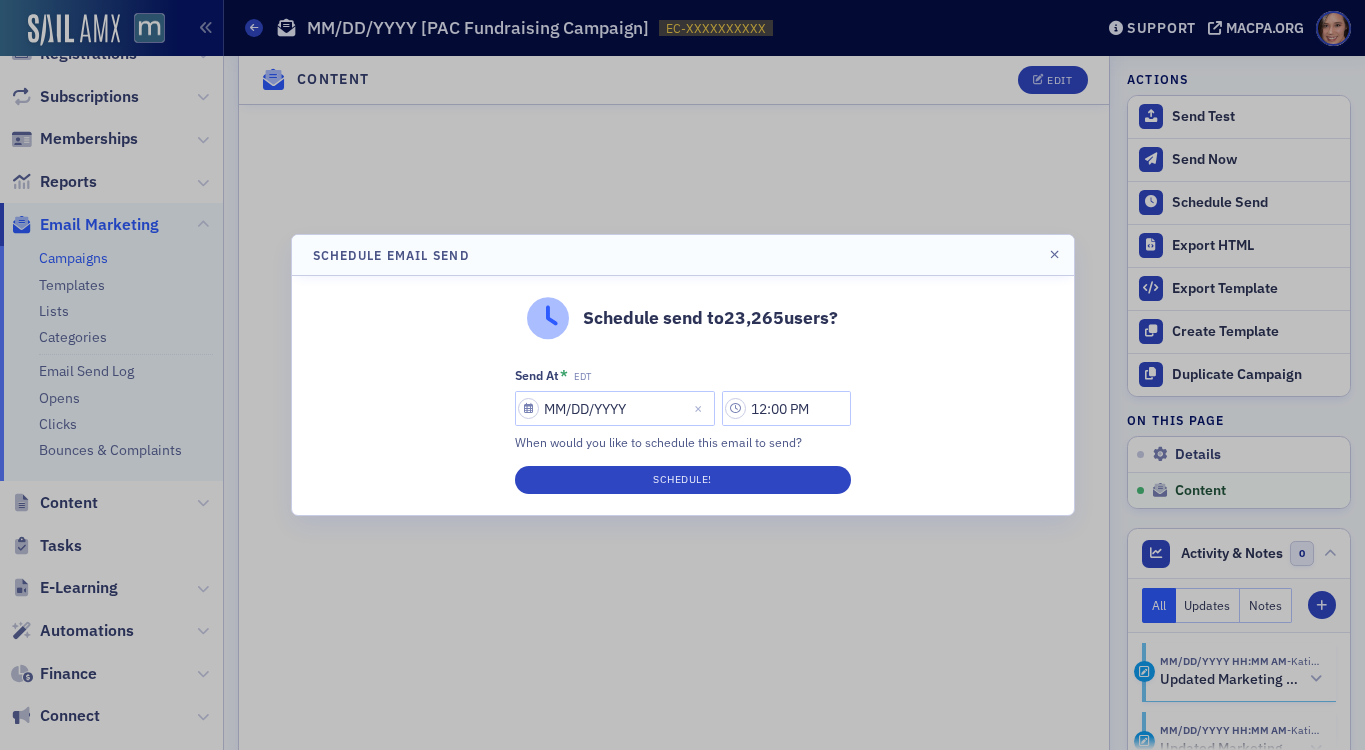 click on "Schedule send to  [NUMBER]  users? Send At * EDT [MONTH]/[DAY]/[YEAR] [TIME] When would you like to schedule this email to send? Schedule!" at bounding box center (683, 395) 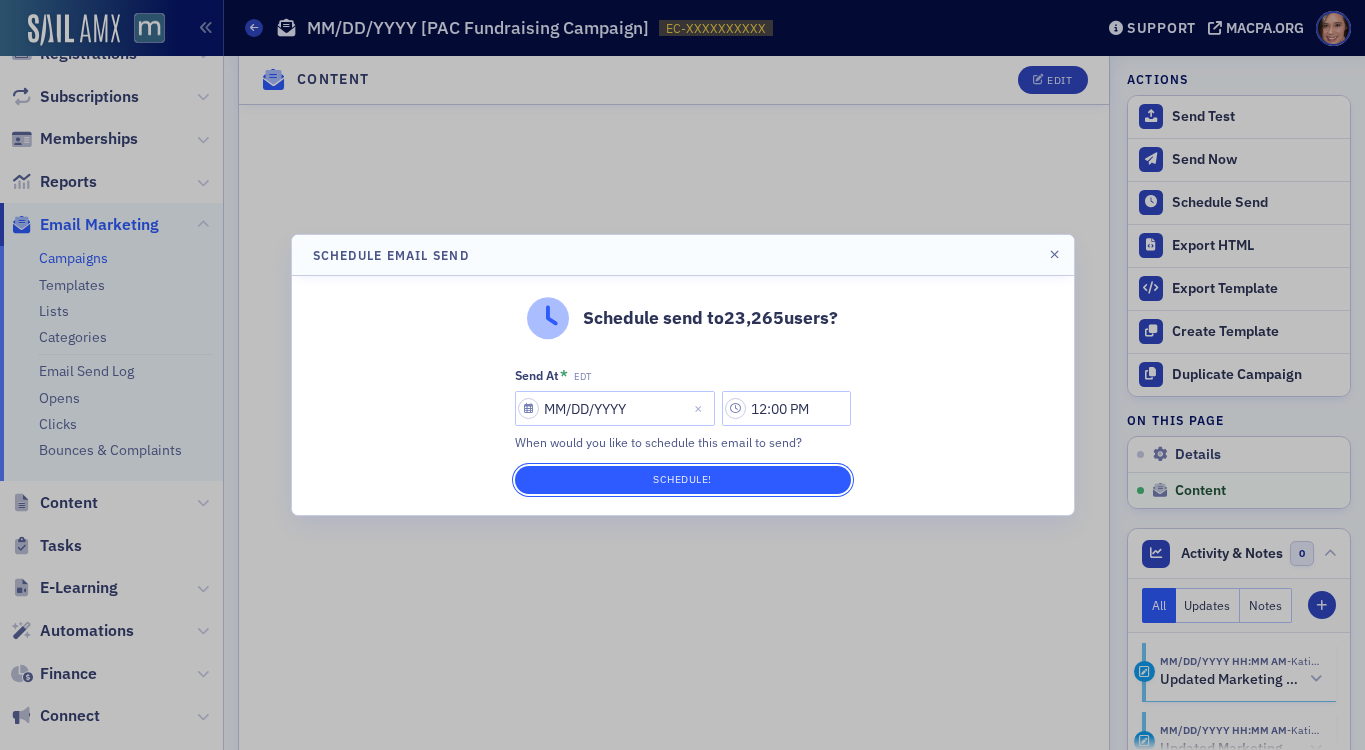 click on "Schedule!" at bounding box center (683, 480) 